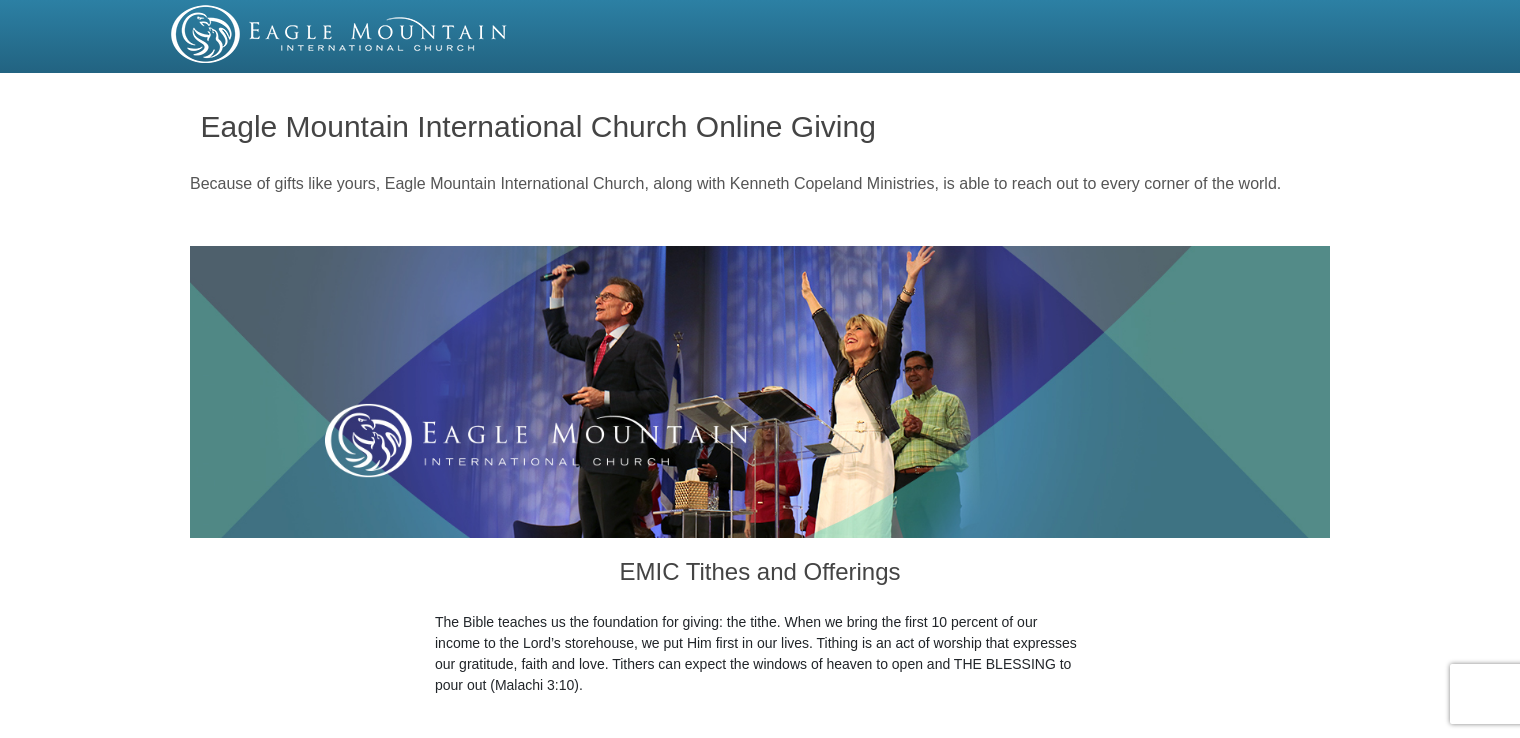 scroll, scrollTop: 0, scrollLeft: 0, axis: both 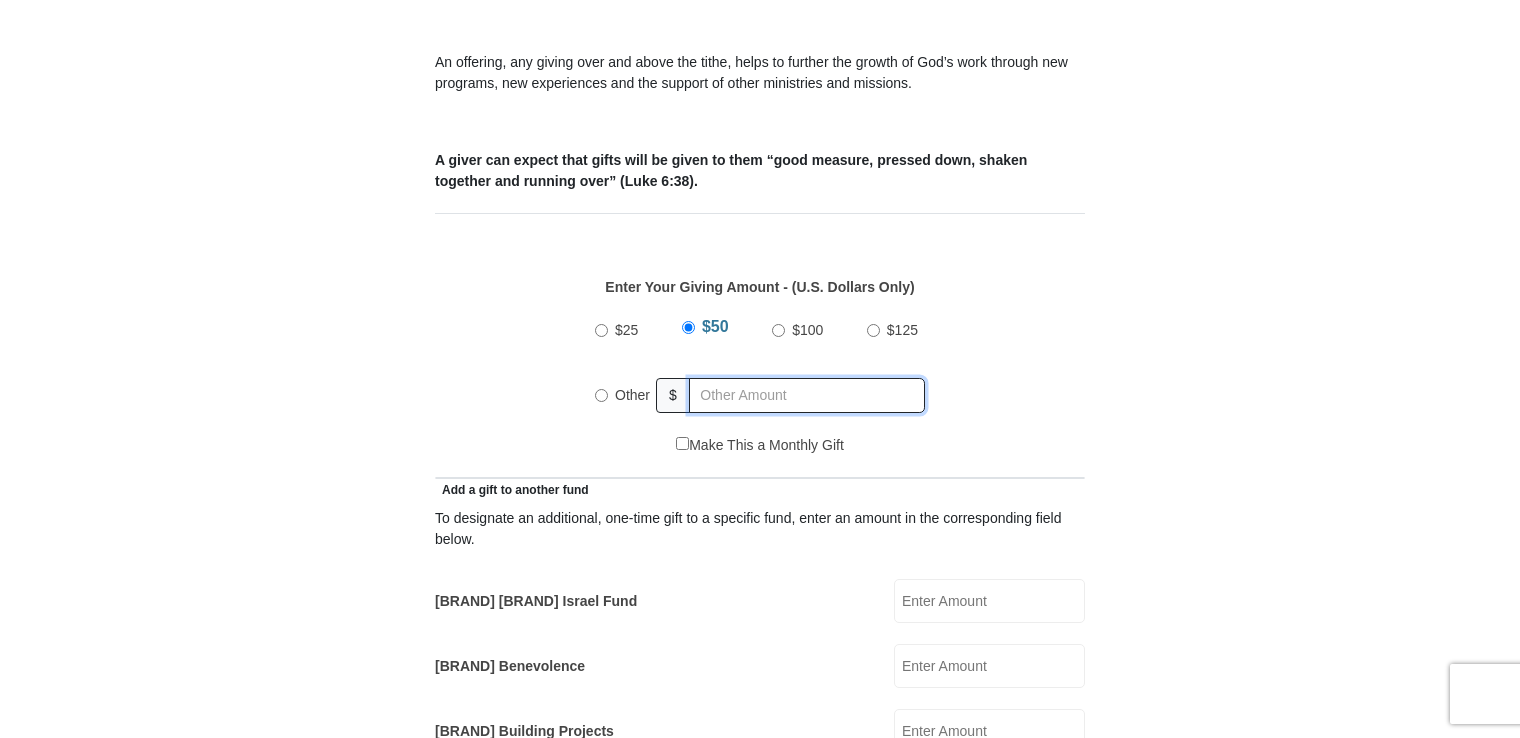 radio on "true" 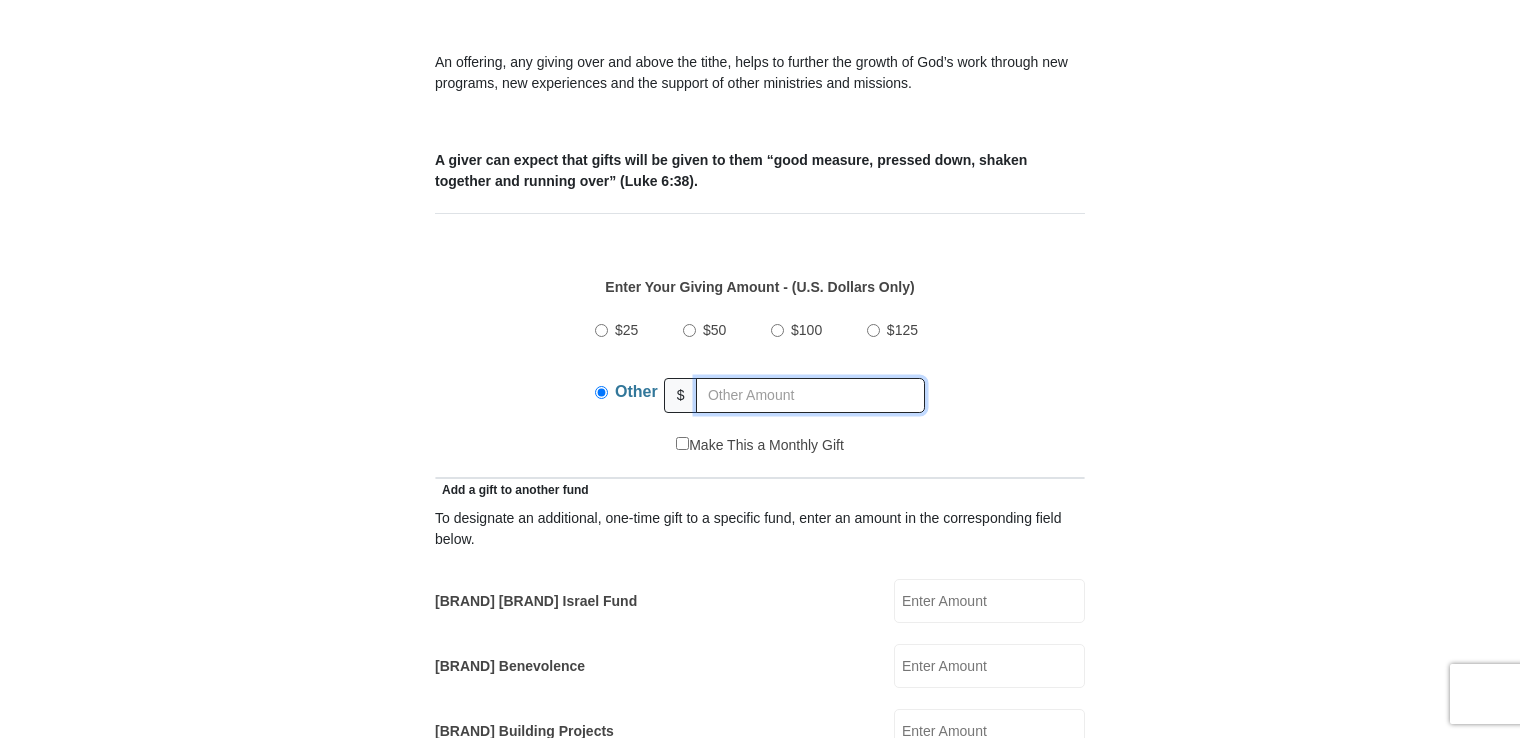 drag, startPoint x: 794, startPoint y: 392, endPoint x: 783, endPoint y: 392, distance: 11 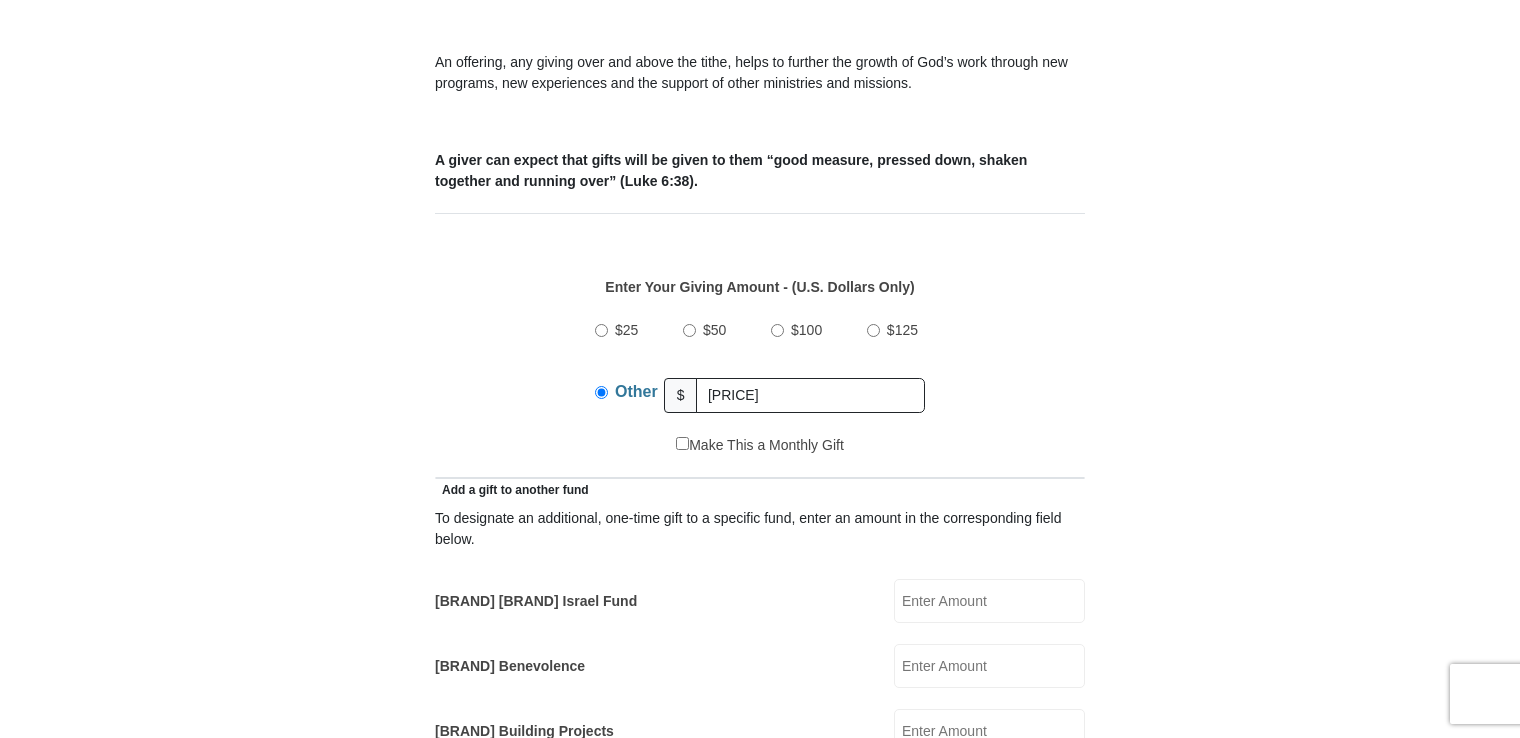 type on "[FIRST]" 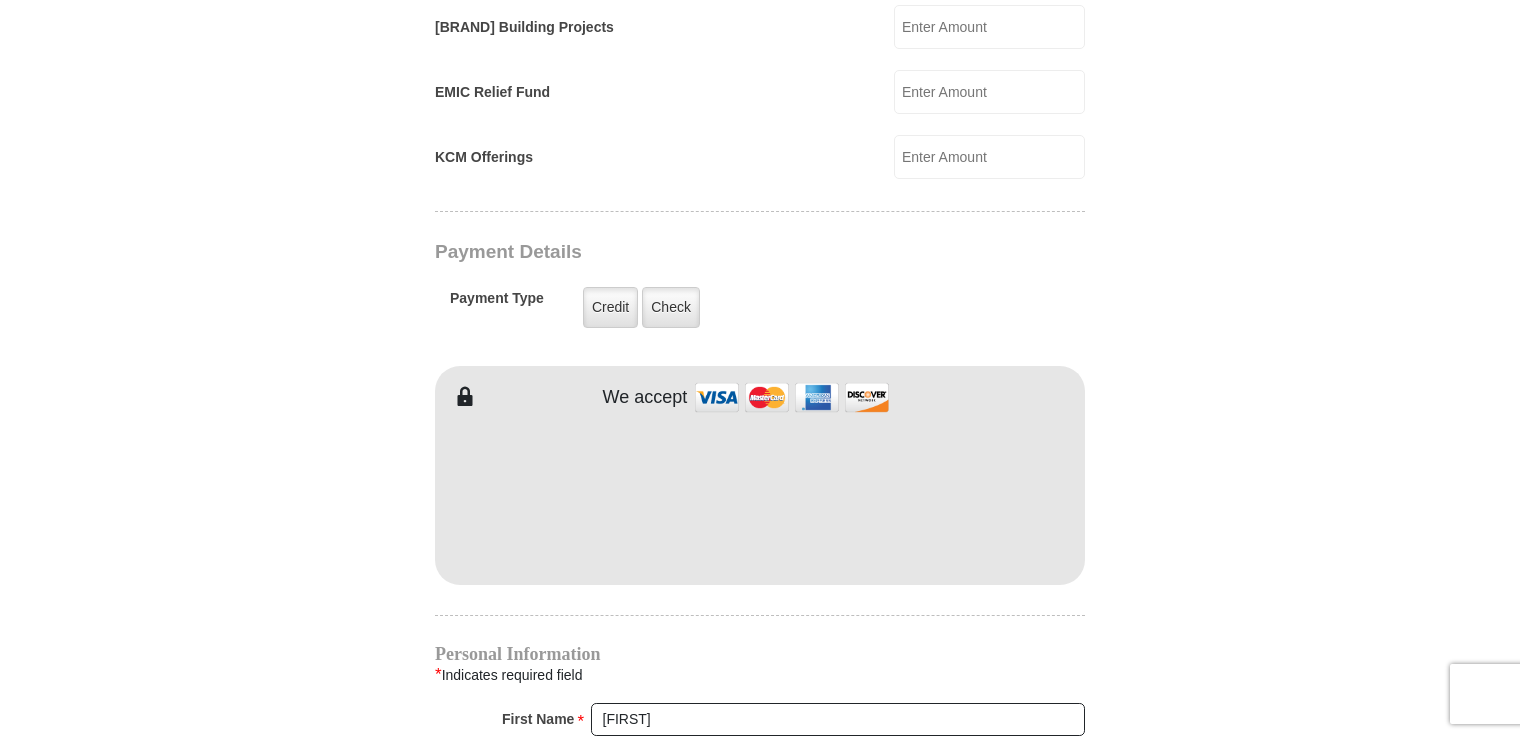 scroll, scrollTop: 1400, scrollLeft: 0, axis: vertical 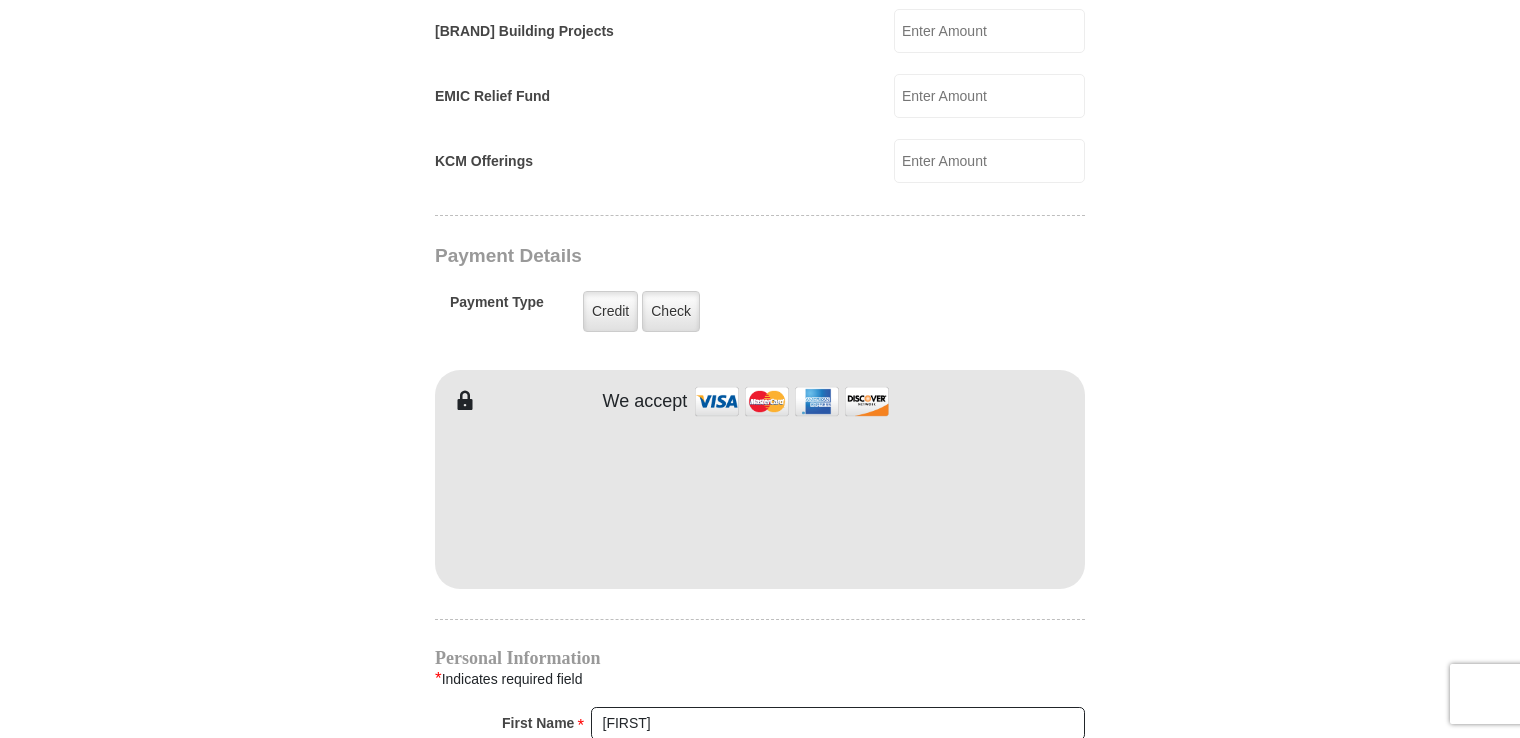click on "Eagle Mountain International Church Online Giving
Because of gifts like yours, Eagle Mountain International Church, along with Kenneth Copeland Ministries, is able to reach out to every corner of the world.
EMIC Tithes and Offerings
The Bible teaches us the foundation for giving: the tithe. When we bring the first 10 percent of our income to the Lord’s storehouse, we put Him first in our lives. Tithing is an act of worship that expresses our gratitude, faith and love. Tithers can expect the windows of heaven to open and THE BLESSING to pour out (Malachi 3:10).
An offering, any giving over and above the tithe, helps to further the growth of God’s work through new programs, new experiences and the support of other ministries and missions.
$" at bounding box center (760, 130) 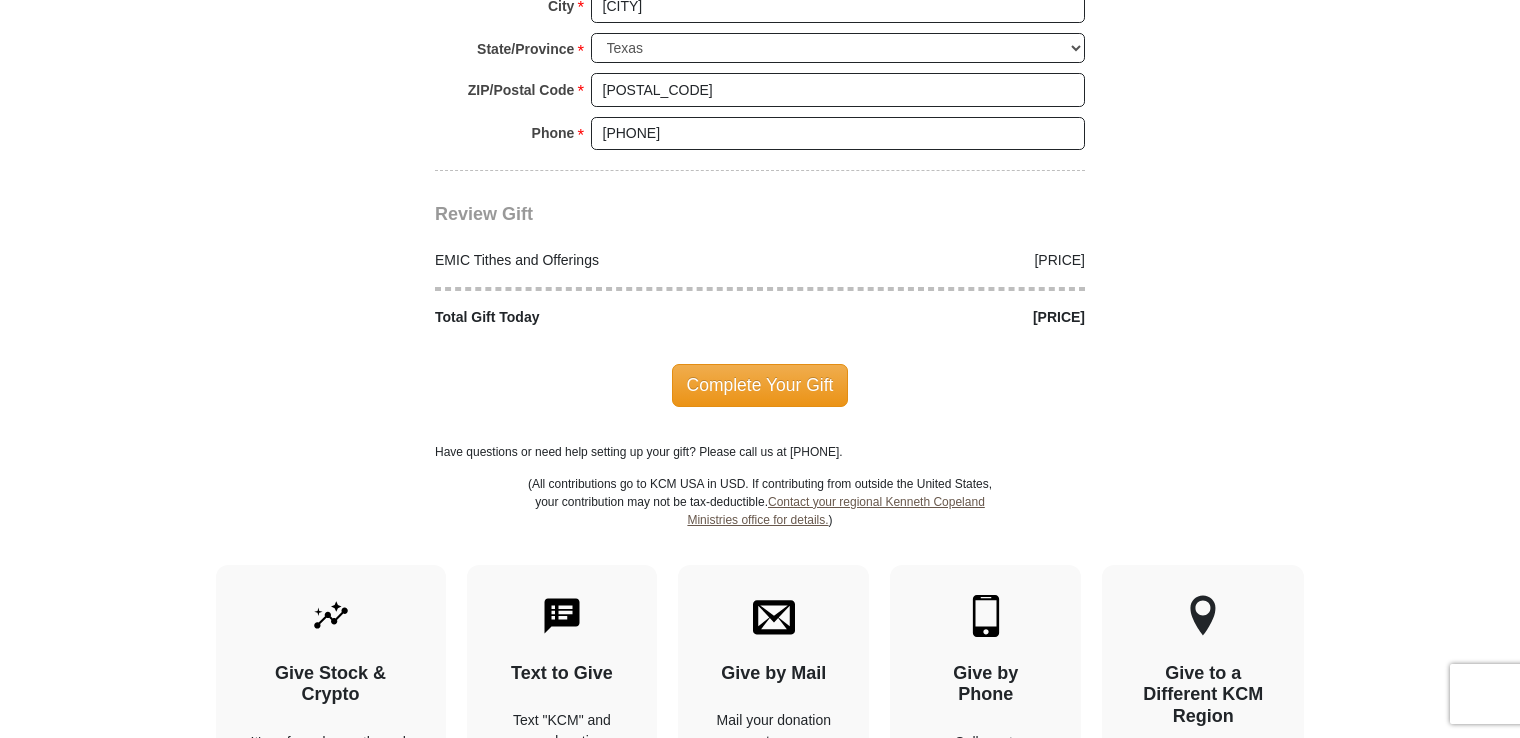 scroll, scrollTop: 2500, scrollLeft: 0, axis: vertical 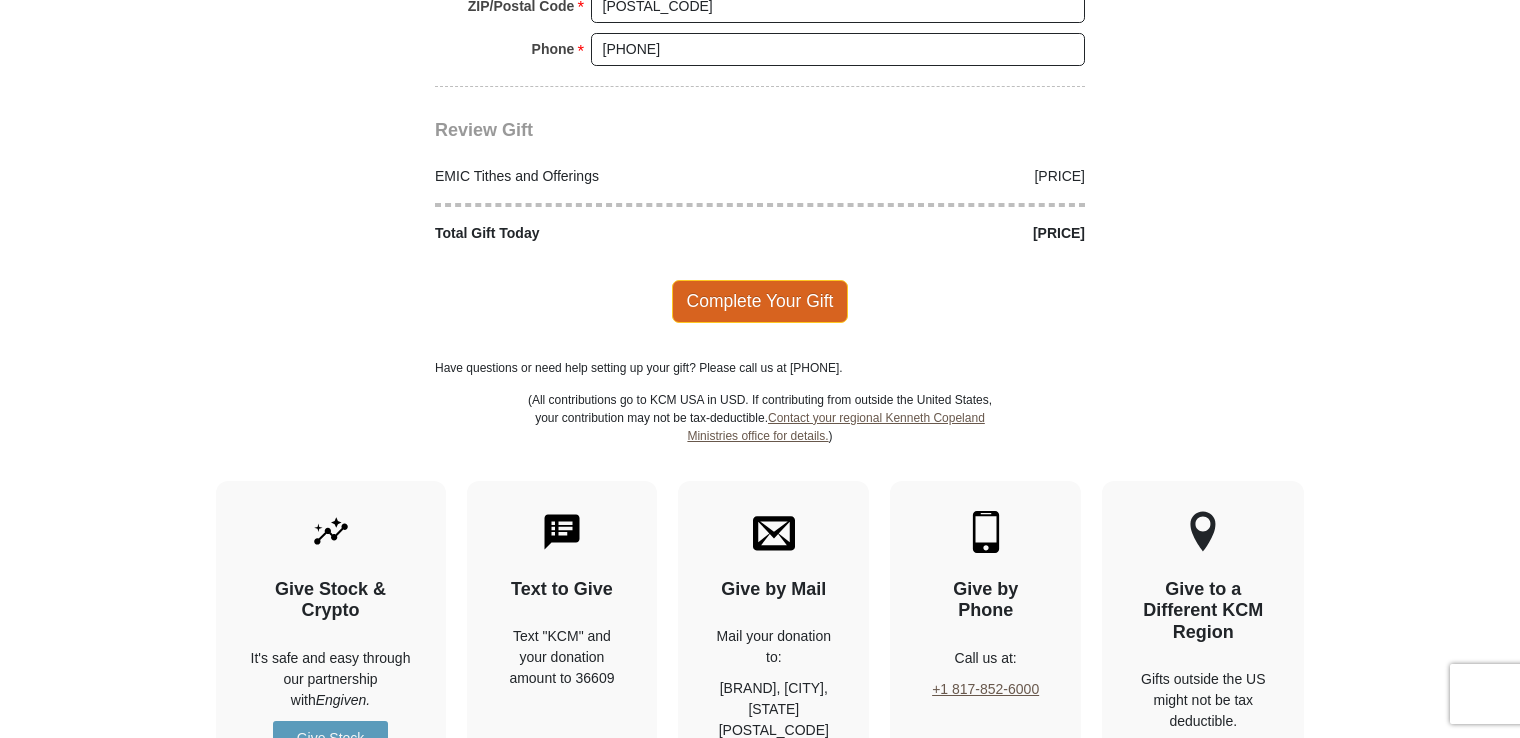 click on "Complete Your Gift" at bounding box center [760, 301] 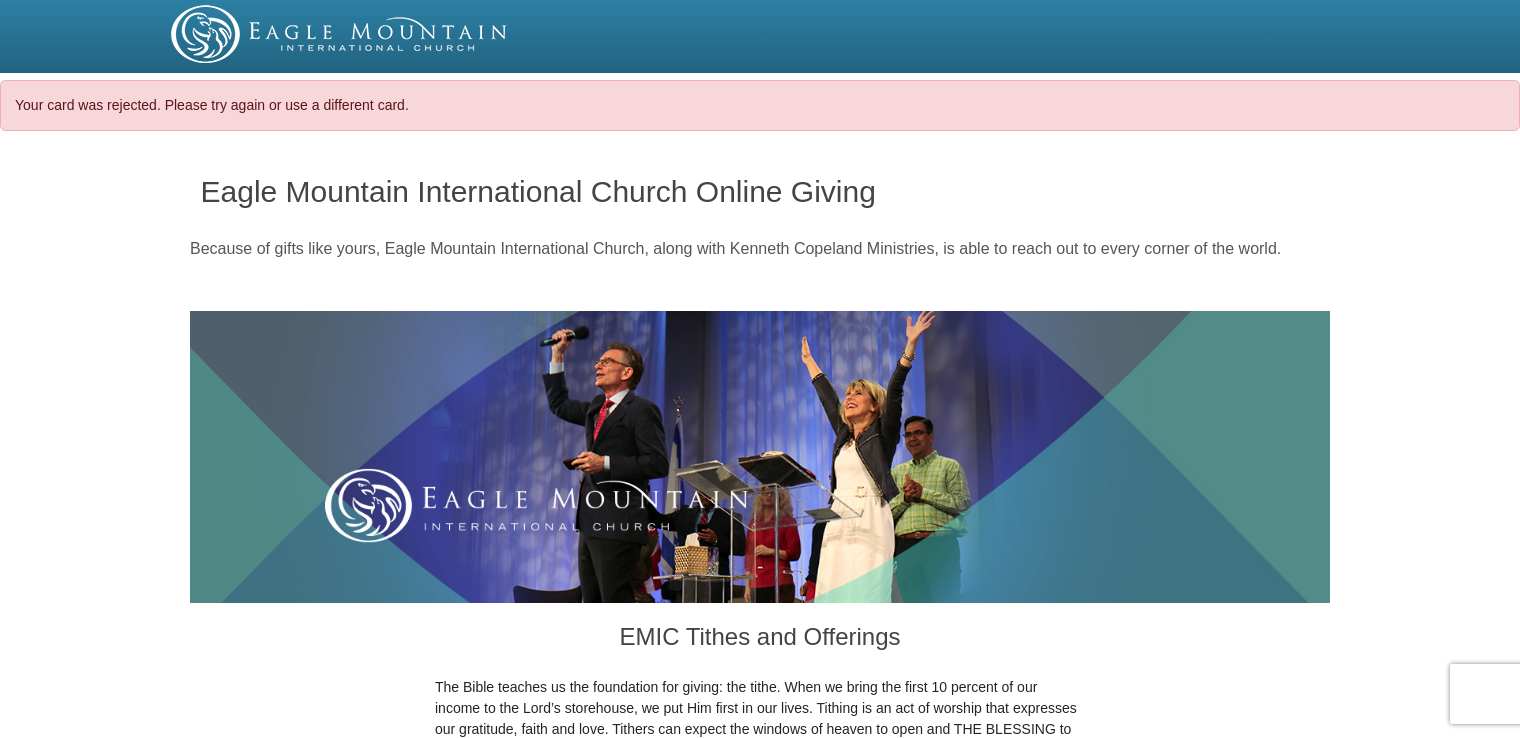 scroll, scrollTop: 0, scrollLeft: 0, axis: both 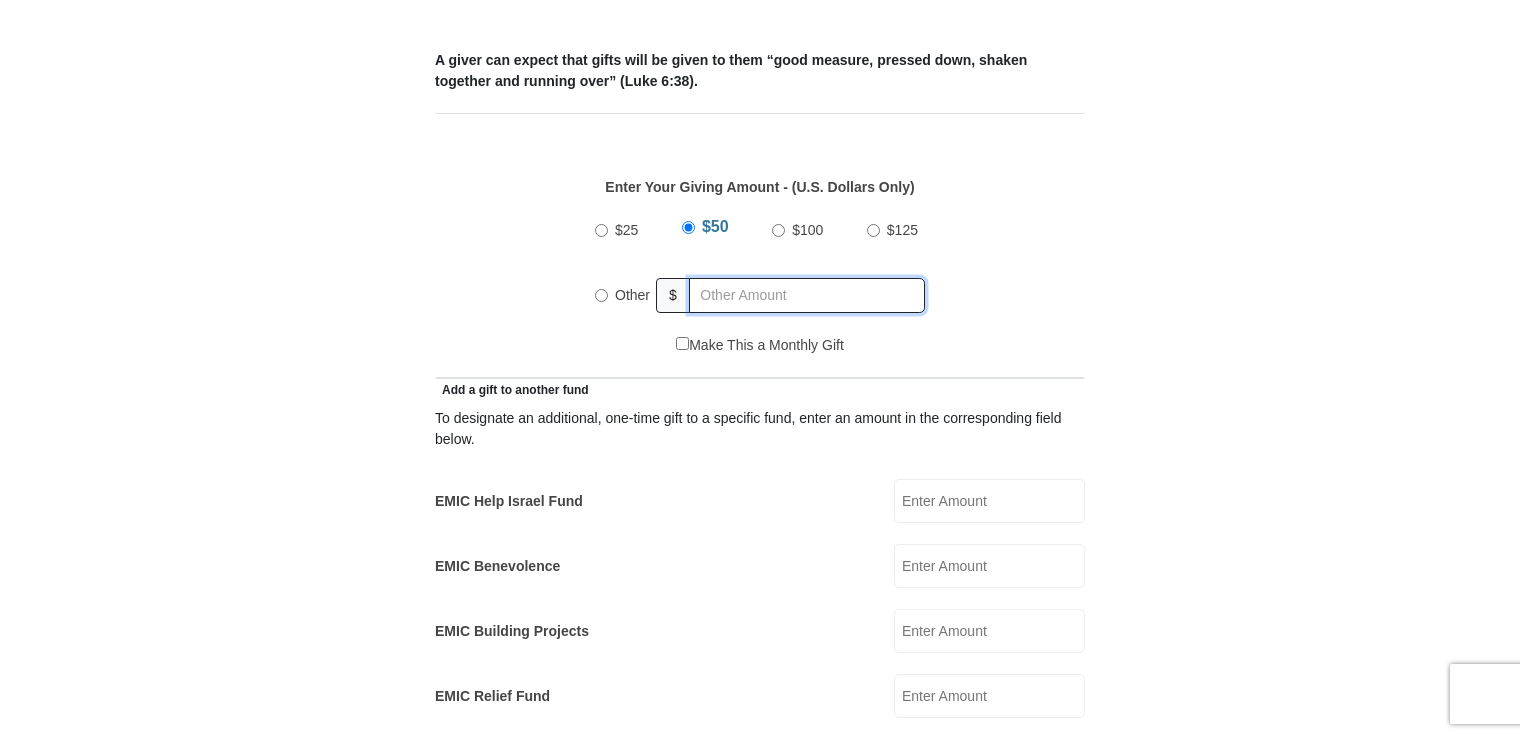 radio on "true" 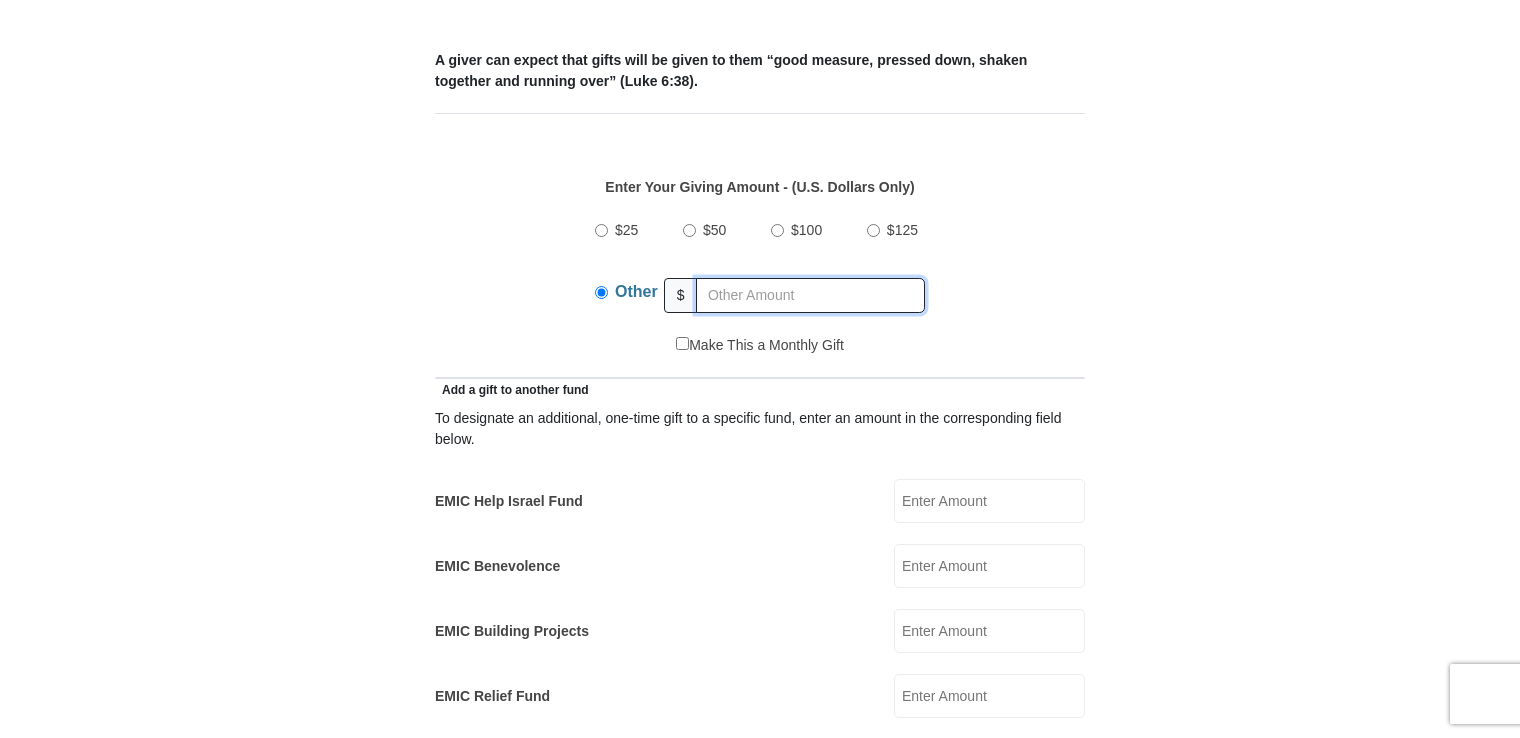 click at bounding box center [810, 295] 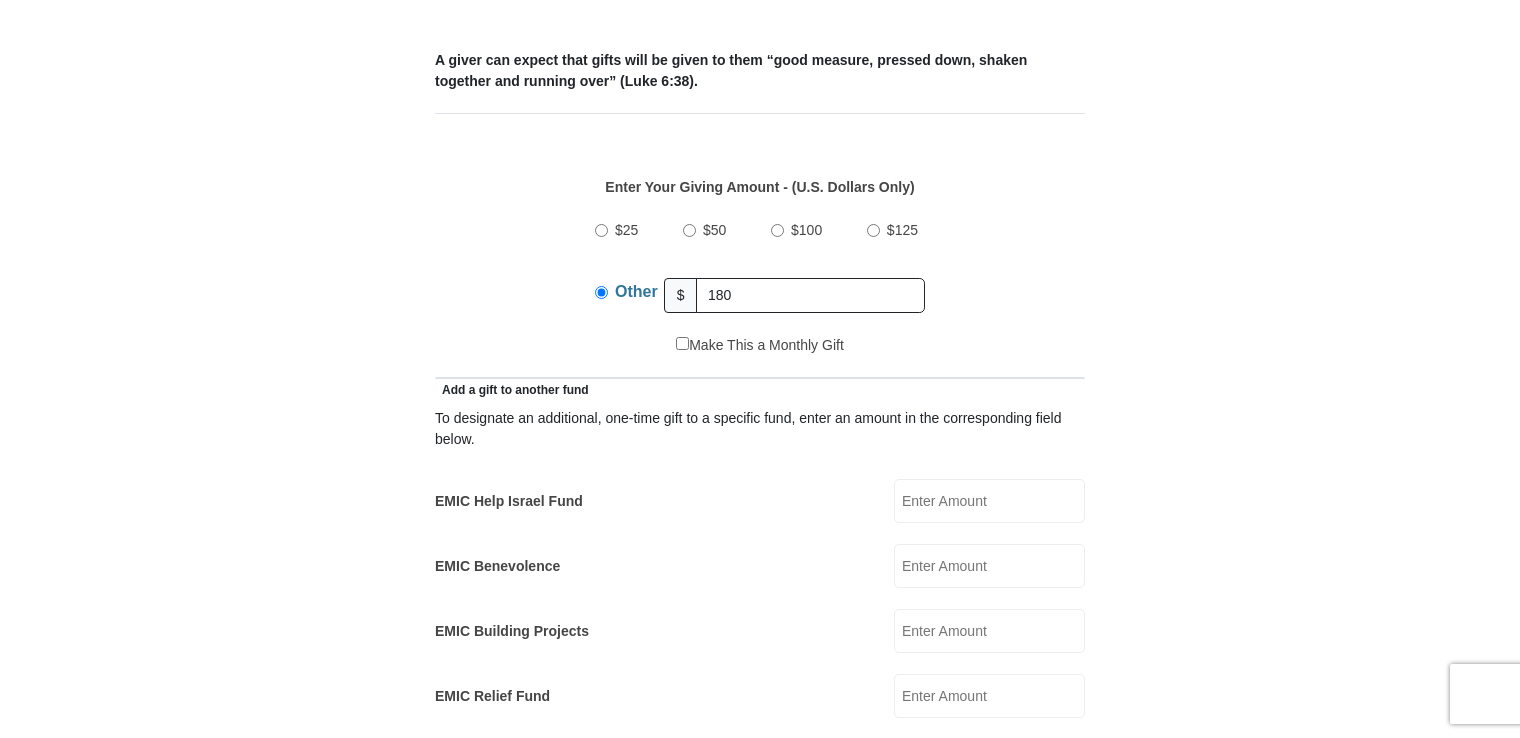 type on "[FIRST]" 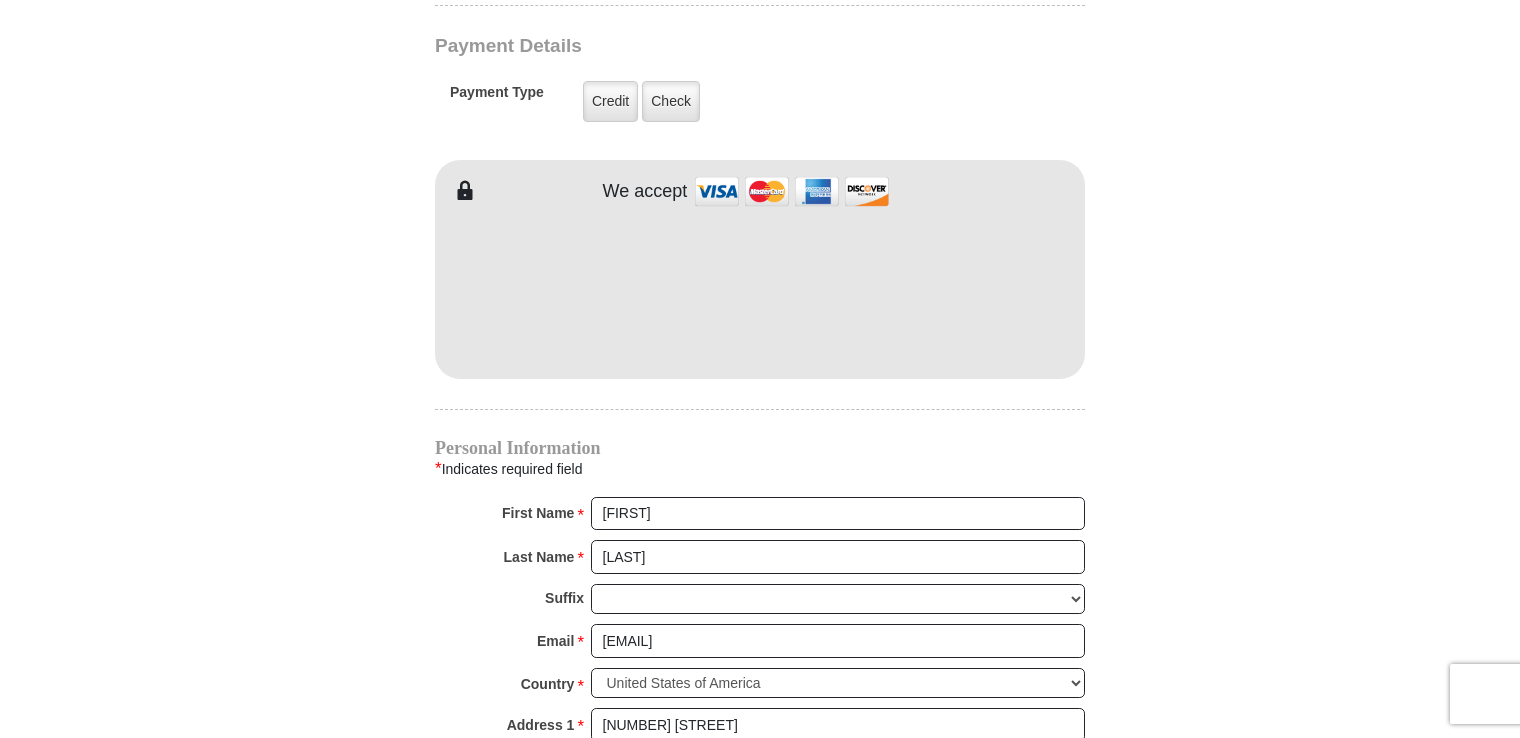 scroll, scrollTop: 1600, scrollLeft: 0, axis: vertical 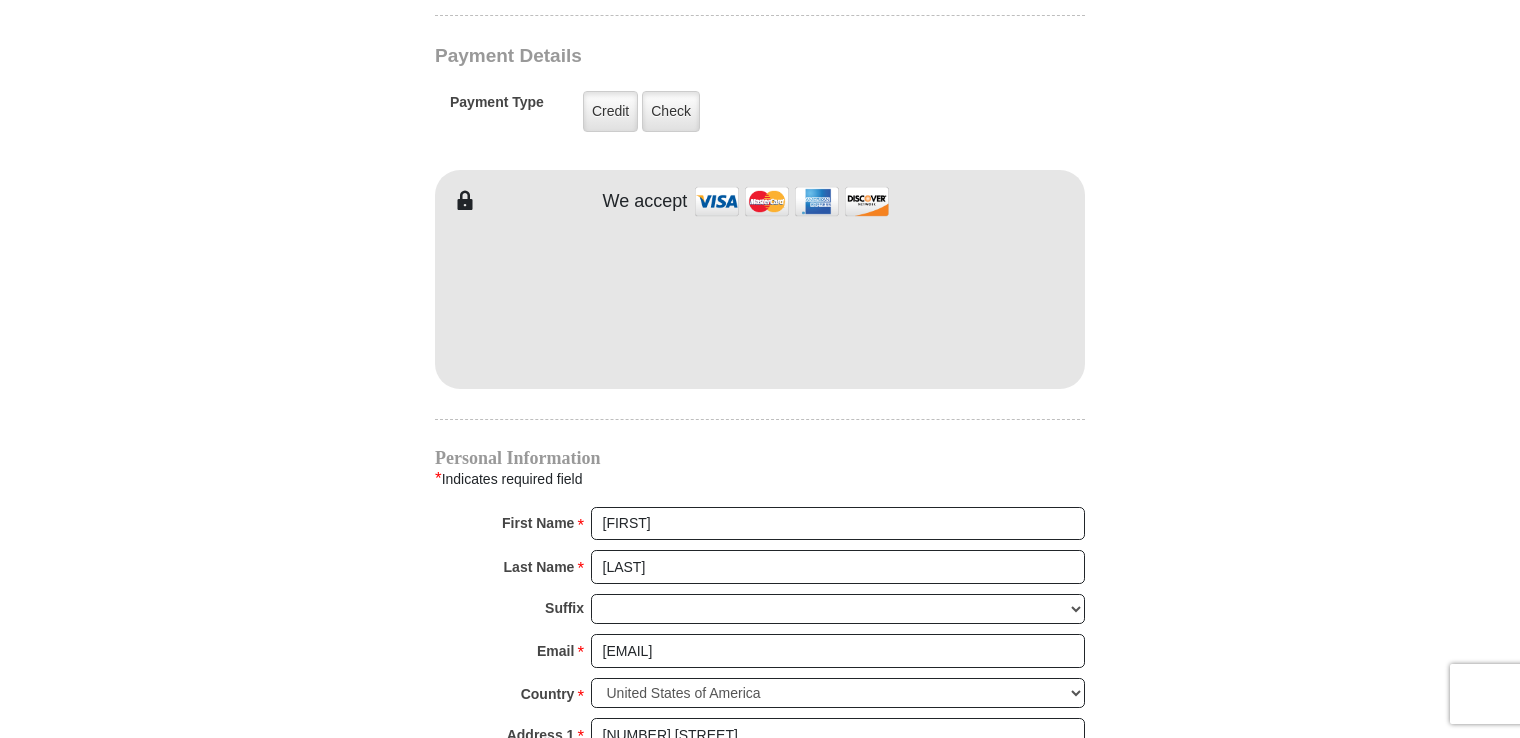 click on "Eagle Mountain International Church Online Giving
Because of gifts like yours, Eagle Mountain International Church, along with Kenneth Copeland Ministries, is able to reach out to every corner of the world.
EMIC Tithes and Offerings
The Bible teaches us the foundation for giving: the tithe. When we bring the first 10 percent of our income to the Lord’s storehouse, we put Him first in our lives. Tithing is an act of worship that expresses our gratitude, faith and love. Tithers can expect the windows of heaven to open and THE BLESSING to pour out (Malachi 3:10).
An offering, any giving over and above the tithe, helps to further the growth of God’s work through new programs, new experiences and the support of other ministries and missions.
$" at bounding box center (760, -70) 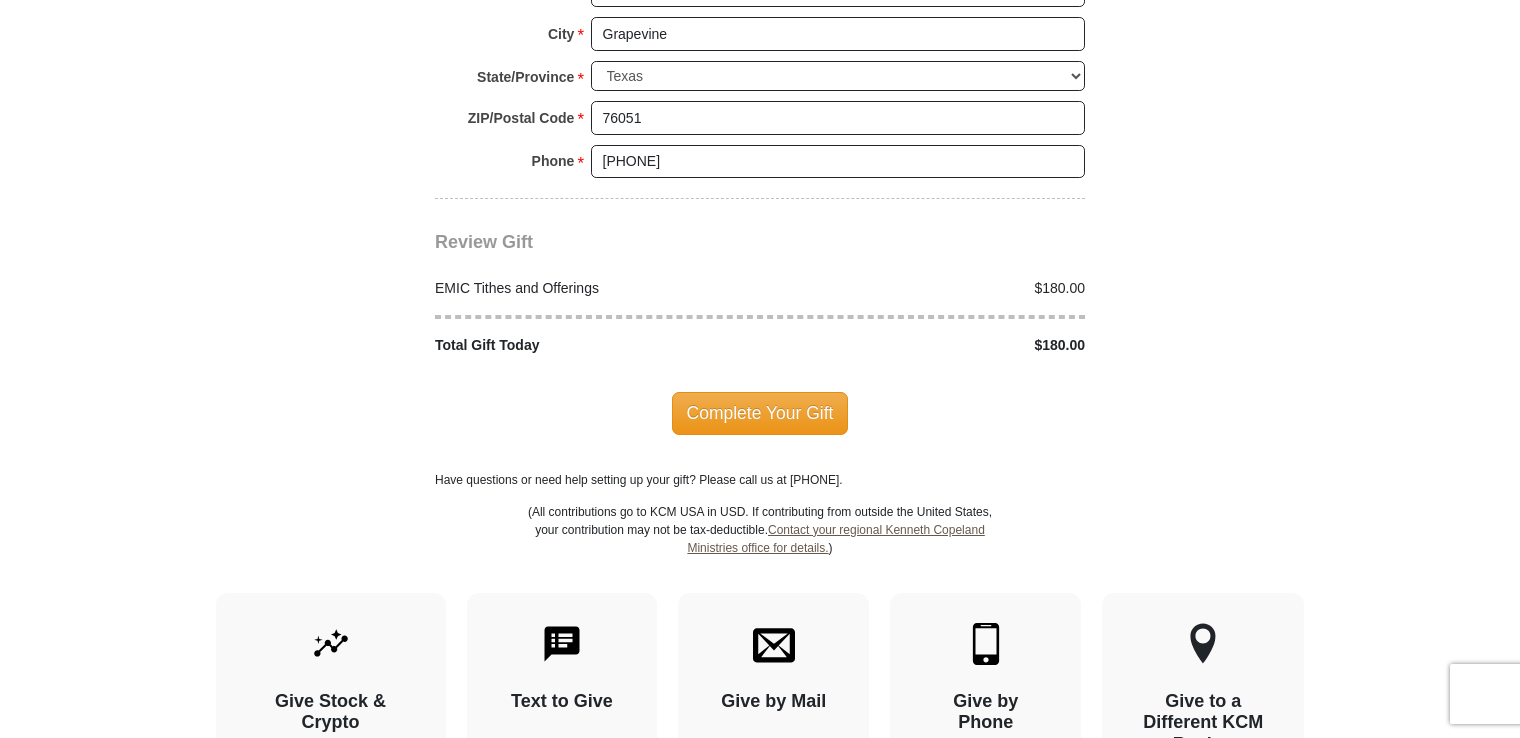 scroll, scrollTop: 2400, scrollLeft: 0, axis: vertical 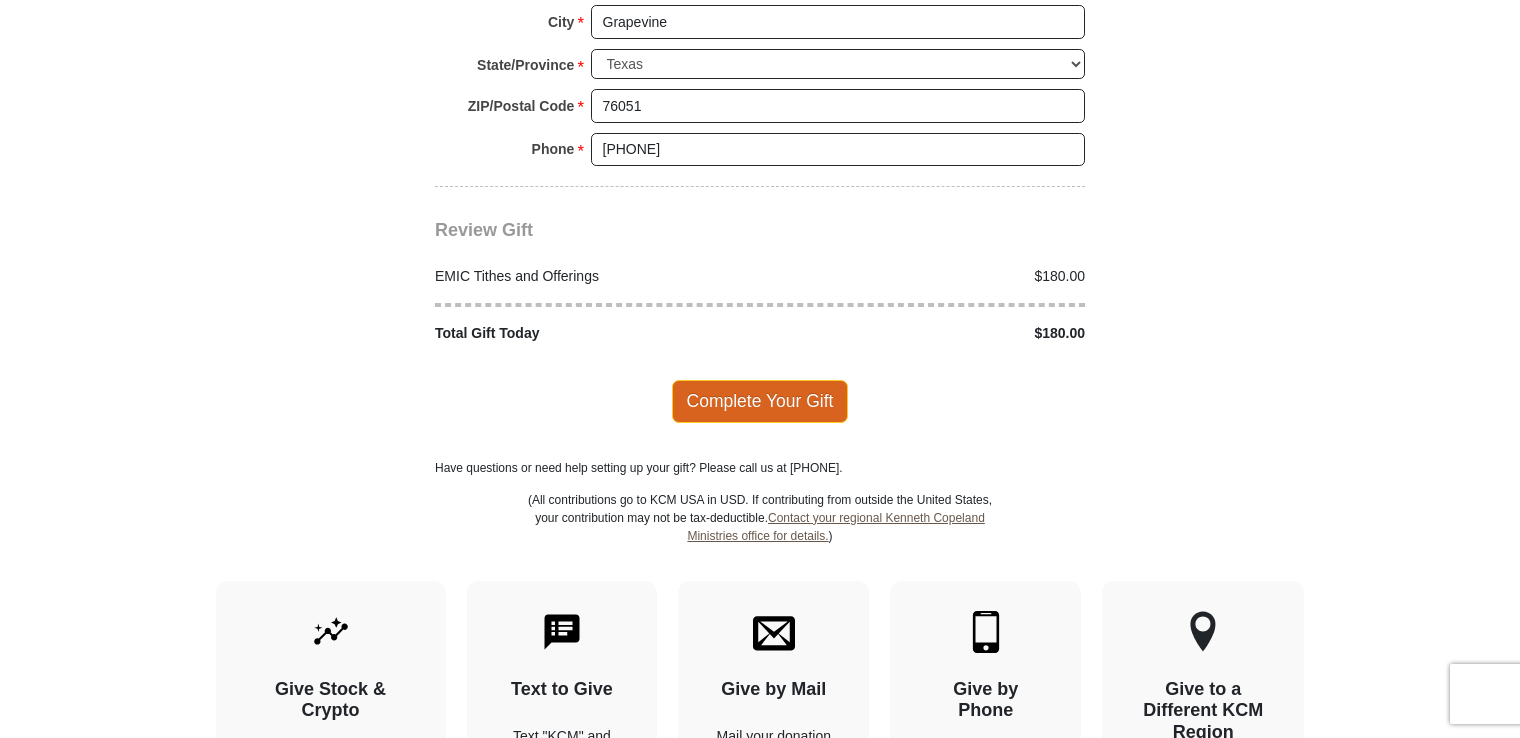 click on "Complete Your Gift" at bounding box center (760, 401) 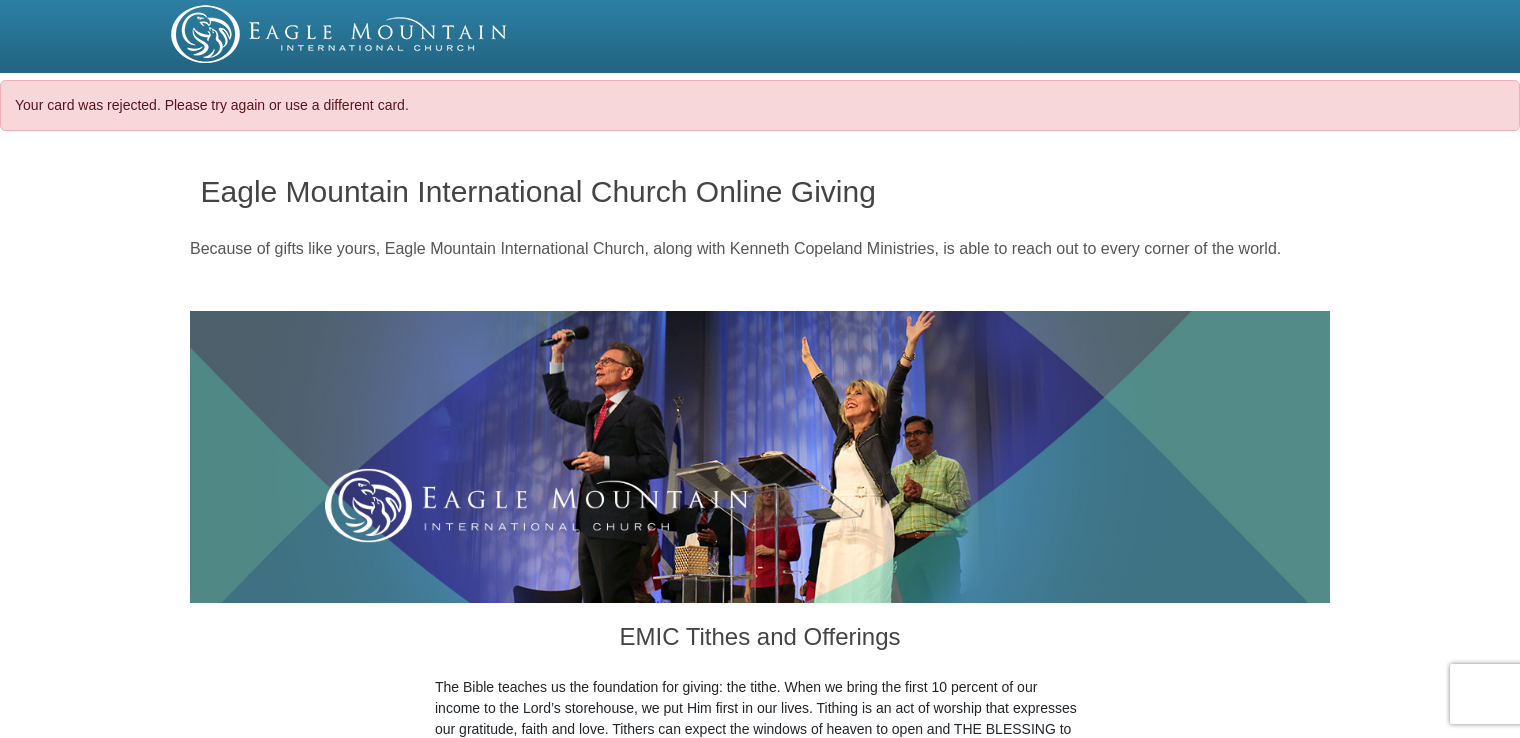 select on "TX" 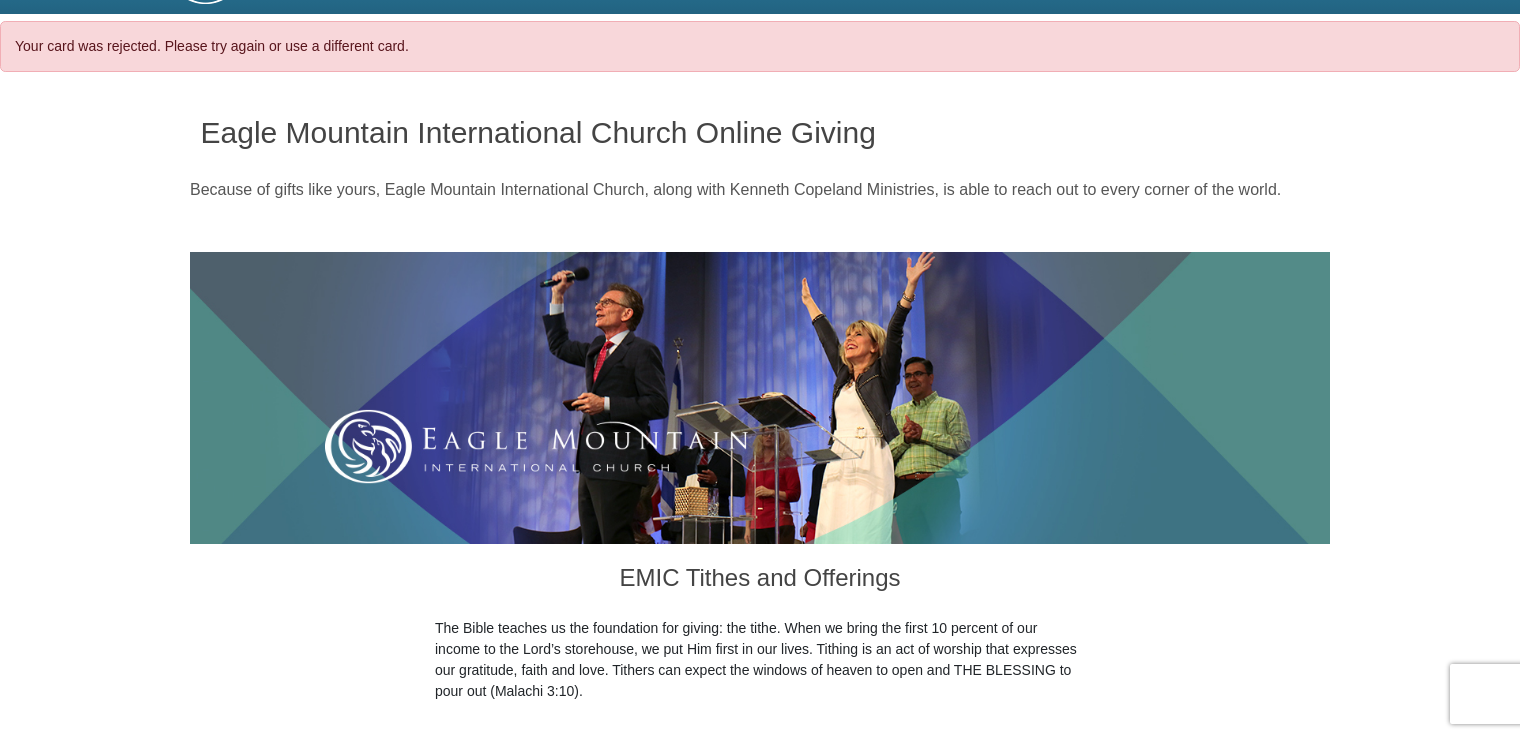 scroll, scrollTop: 0, scrollLeft: 0, axis: both 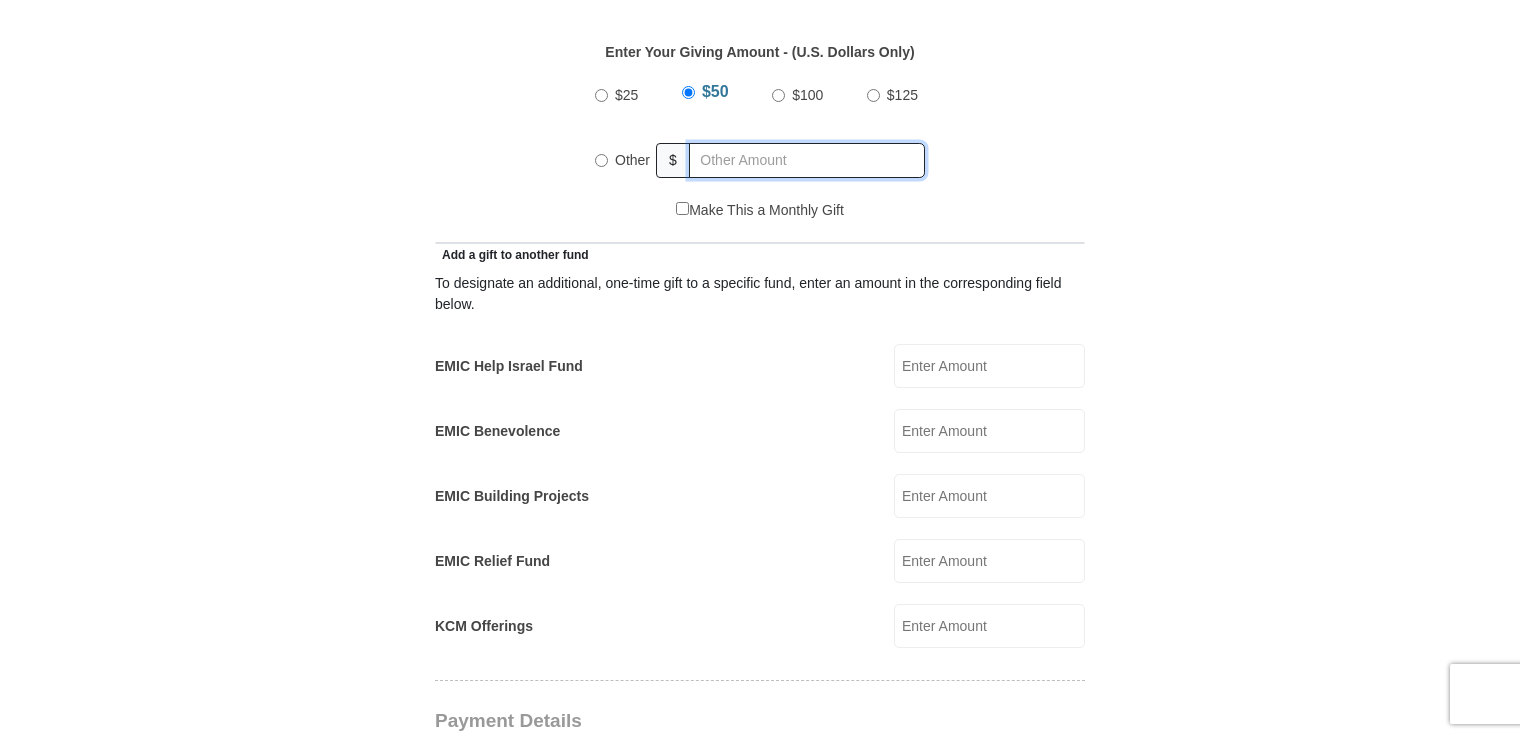 radio on "true" 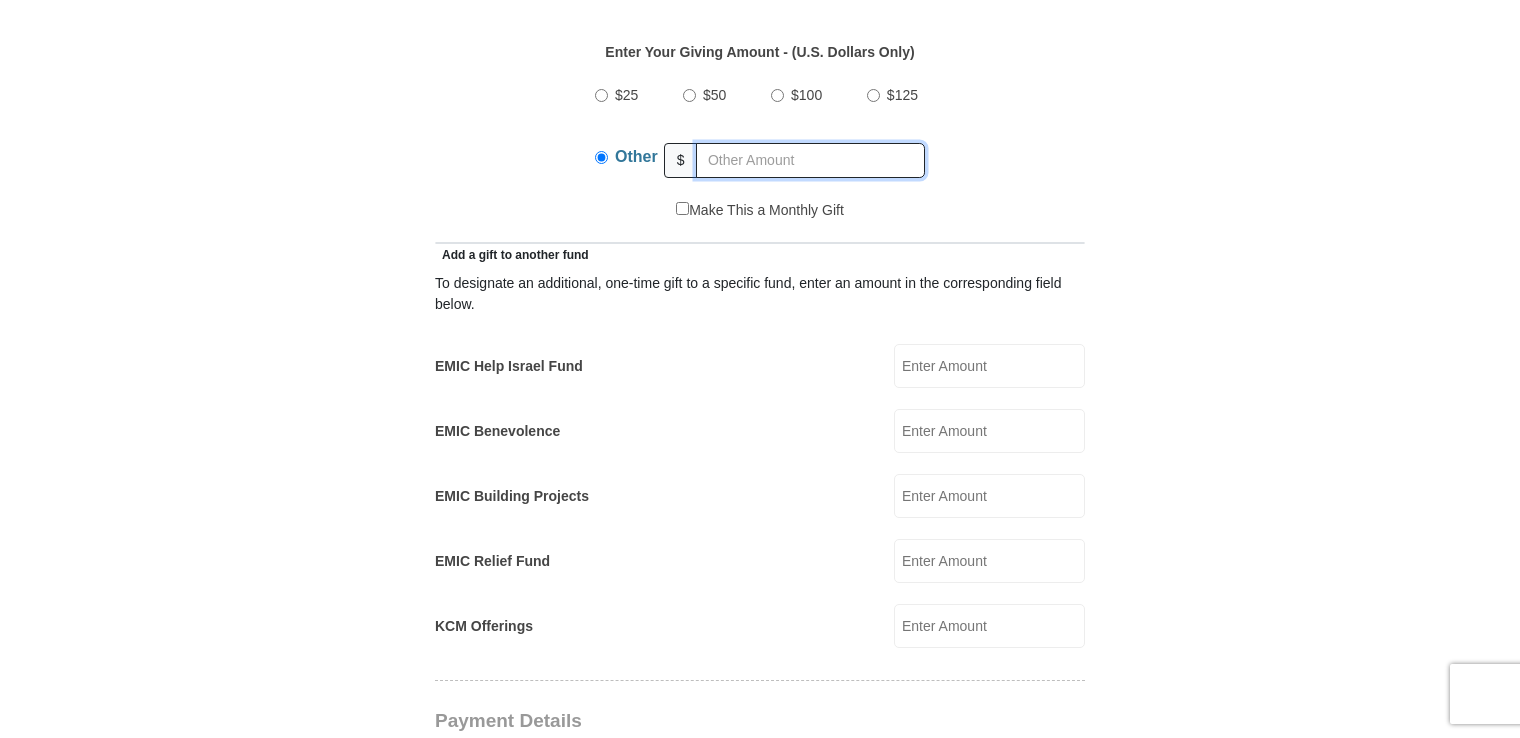click at bounding box center (810, 160) 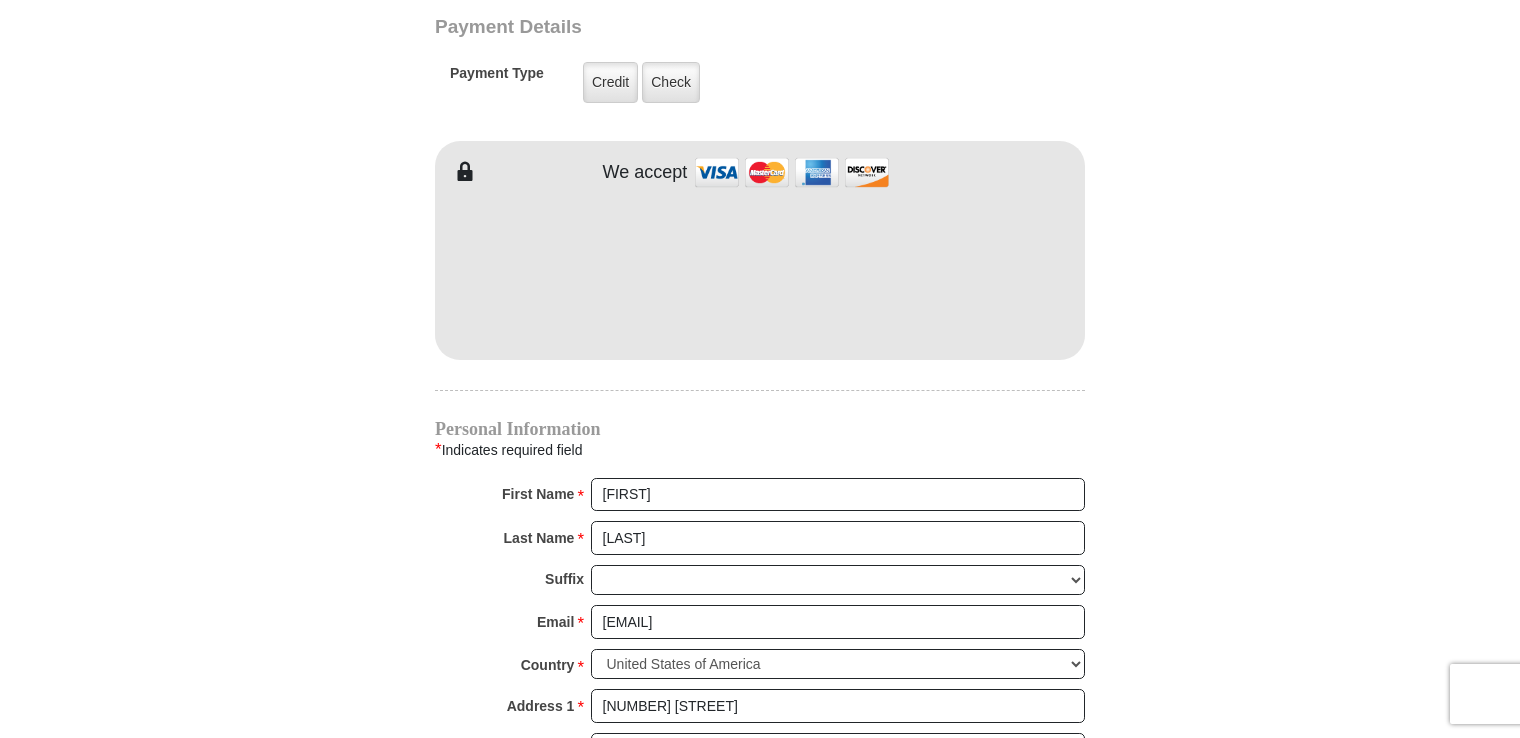 scroll, scrollTop: 1700, scrollLeft: 0, axis: vertical 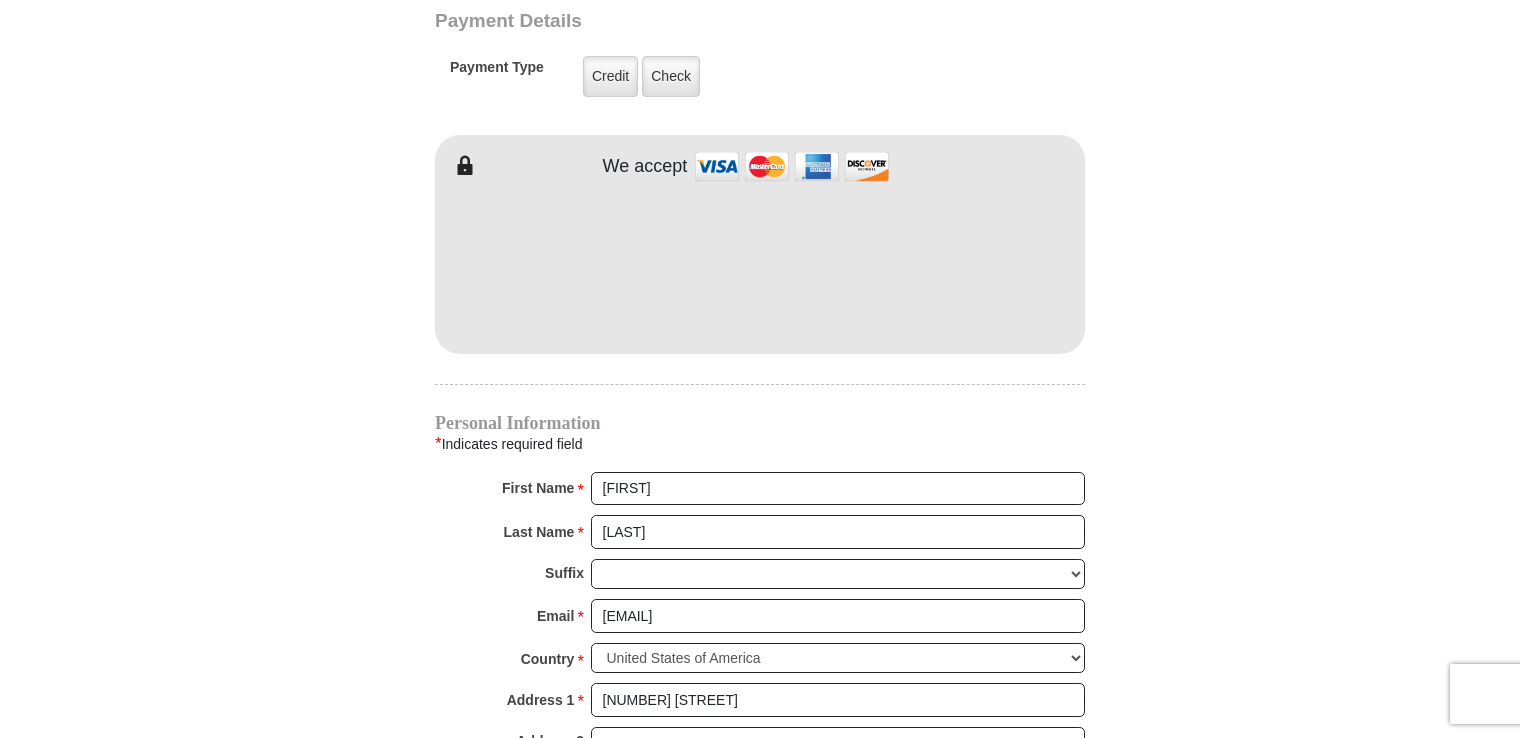 click on "Eagle Mountain International Church Online Giving
Because of gifts like yours, Eagle Mountain International Church, along with Kenneth Copeland Ministries, is able to reach out to every corner of the world.
EMIC Tithes and Offerings
The Bible teaches us the foundation for giving: the tithe. When we bring the first 10 percent of our income to the Lord’s storehouse, we put Him first in our lives. Tithing is an act of worship that expresses our gratitude, faith and love. Tithers can expect the windows of heaven to open and THE BLESSING to pour out (Malachi 3:10).
An offering, any giving over and above the tithe, helps to further the growth of God’s work through new programs, new experiences and the support of other ministries and missions.
$" at bounding box center [760, -105] 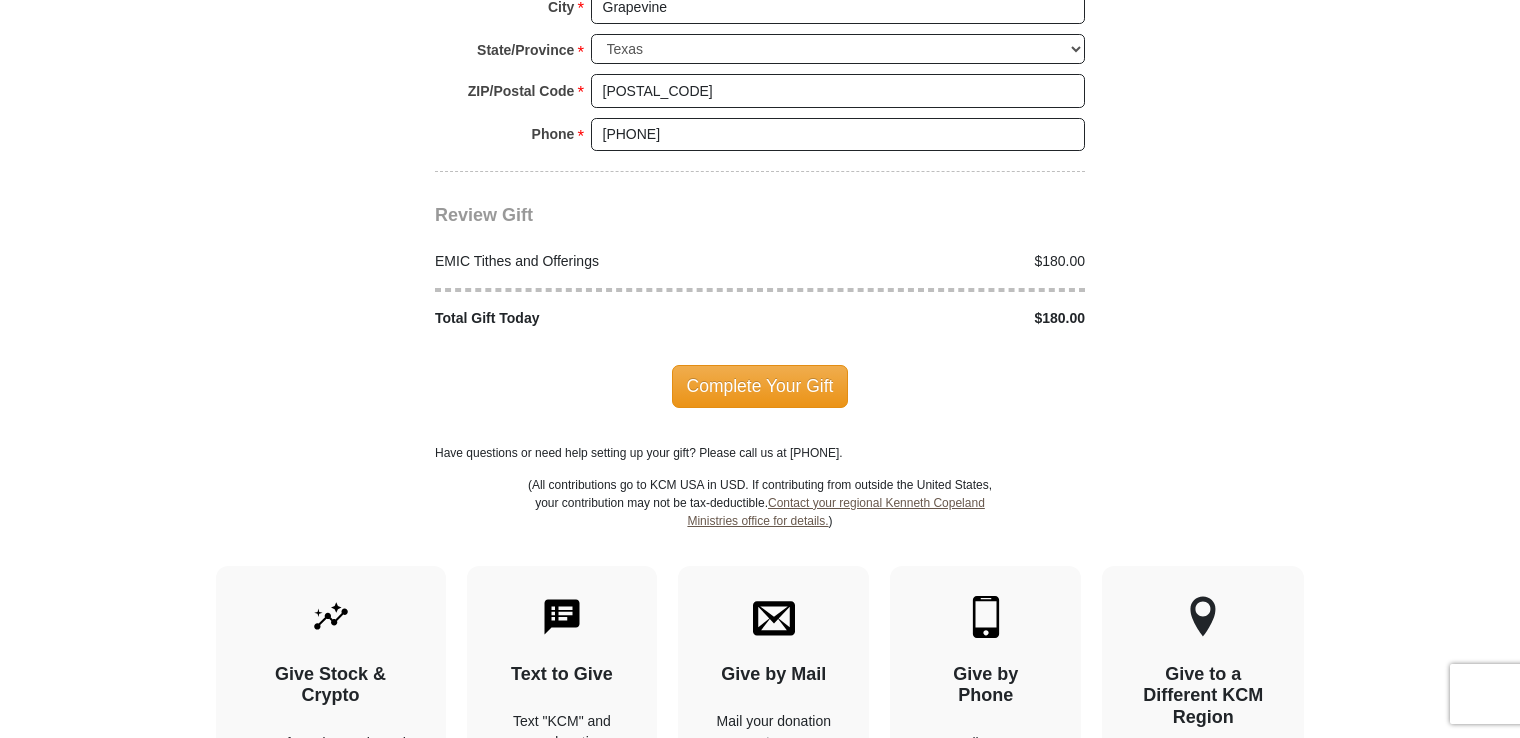 scroll, scrollTop: 2600, scrollLeft: 0, axis: vertical 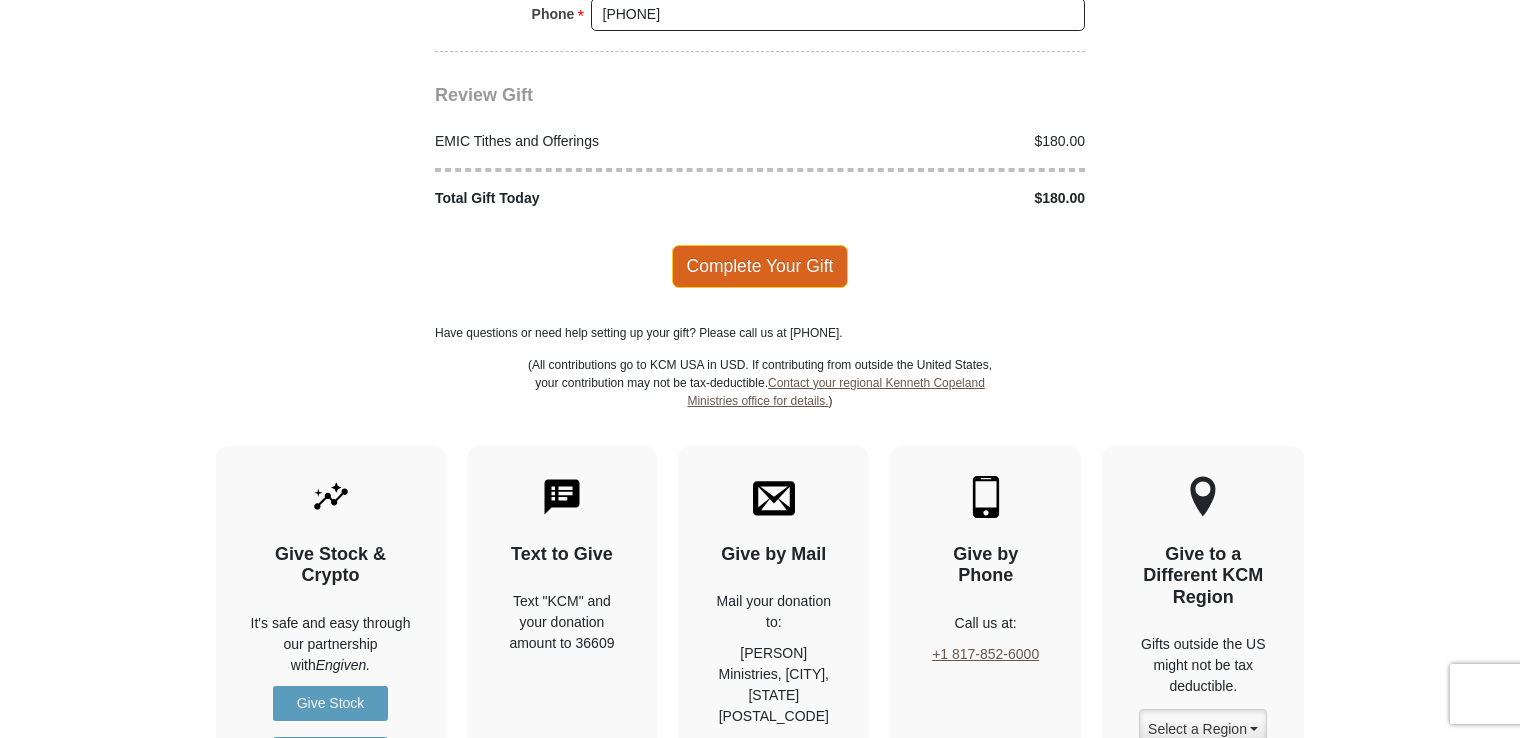 click on "Complete Your Gift" at bounding box center [760, 266] 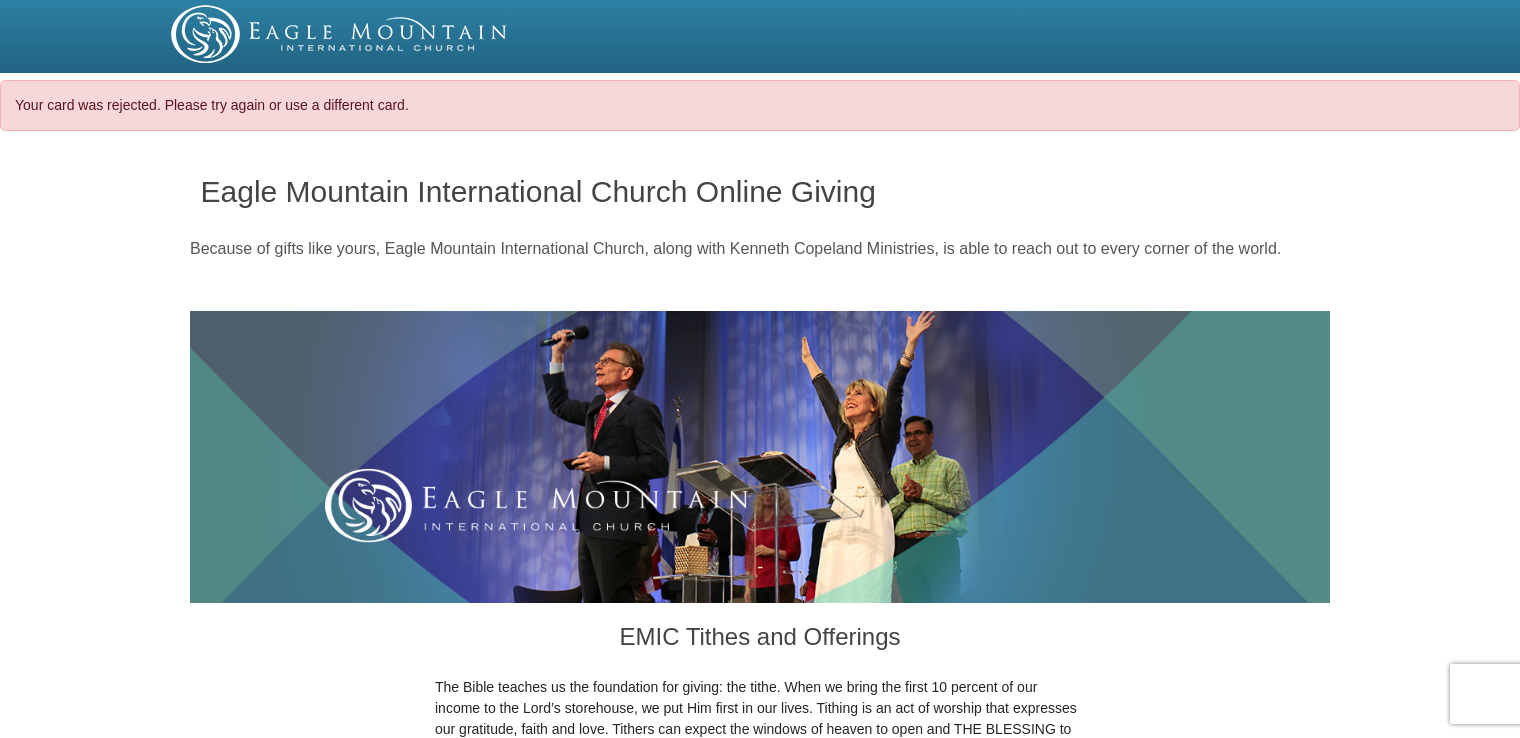 scroll, scrollTop: 0, scrollLeft: 0, axis: both 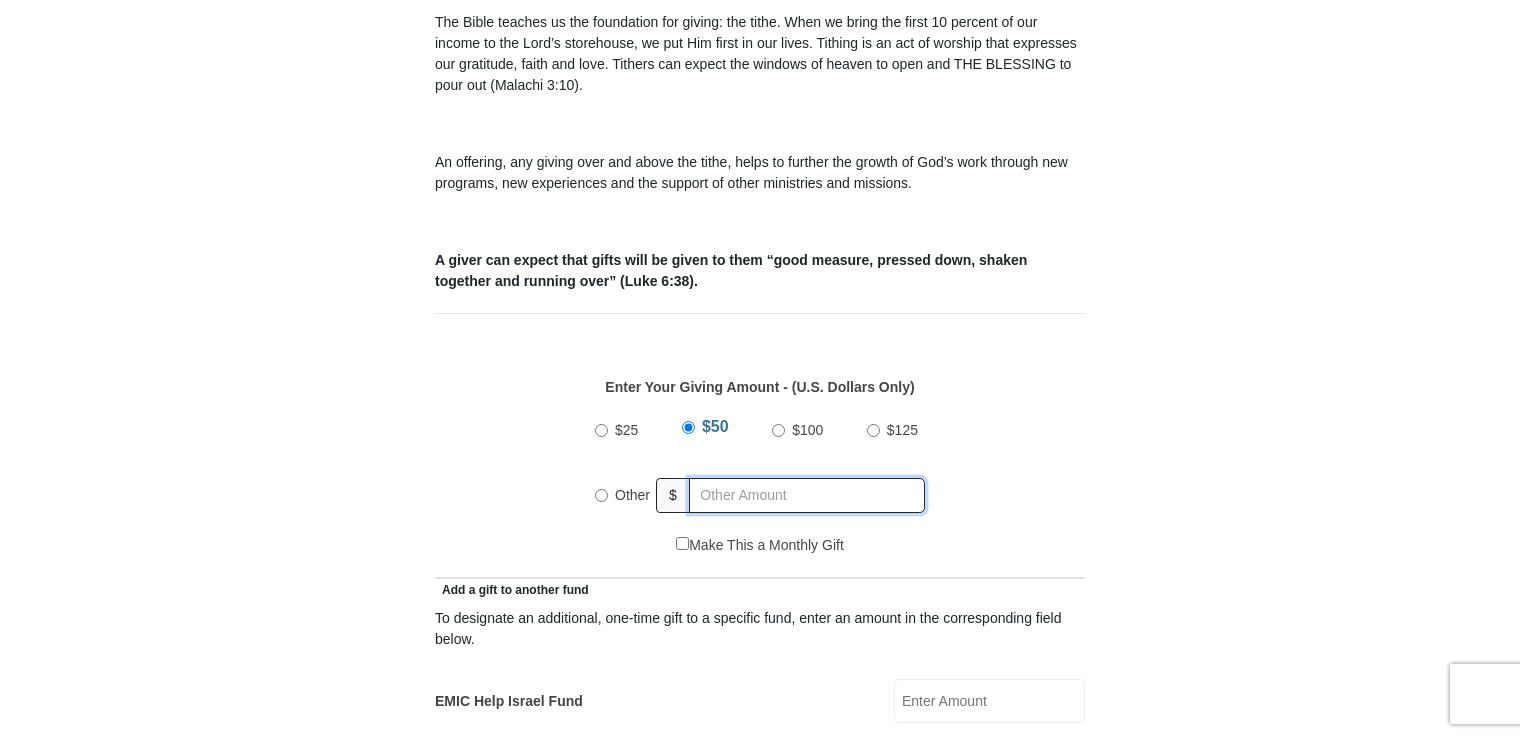 radio on "true" 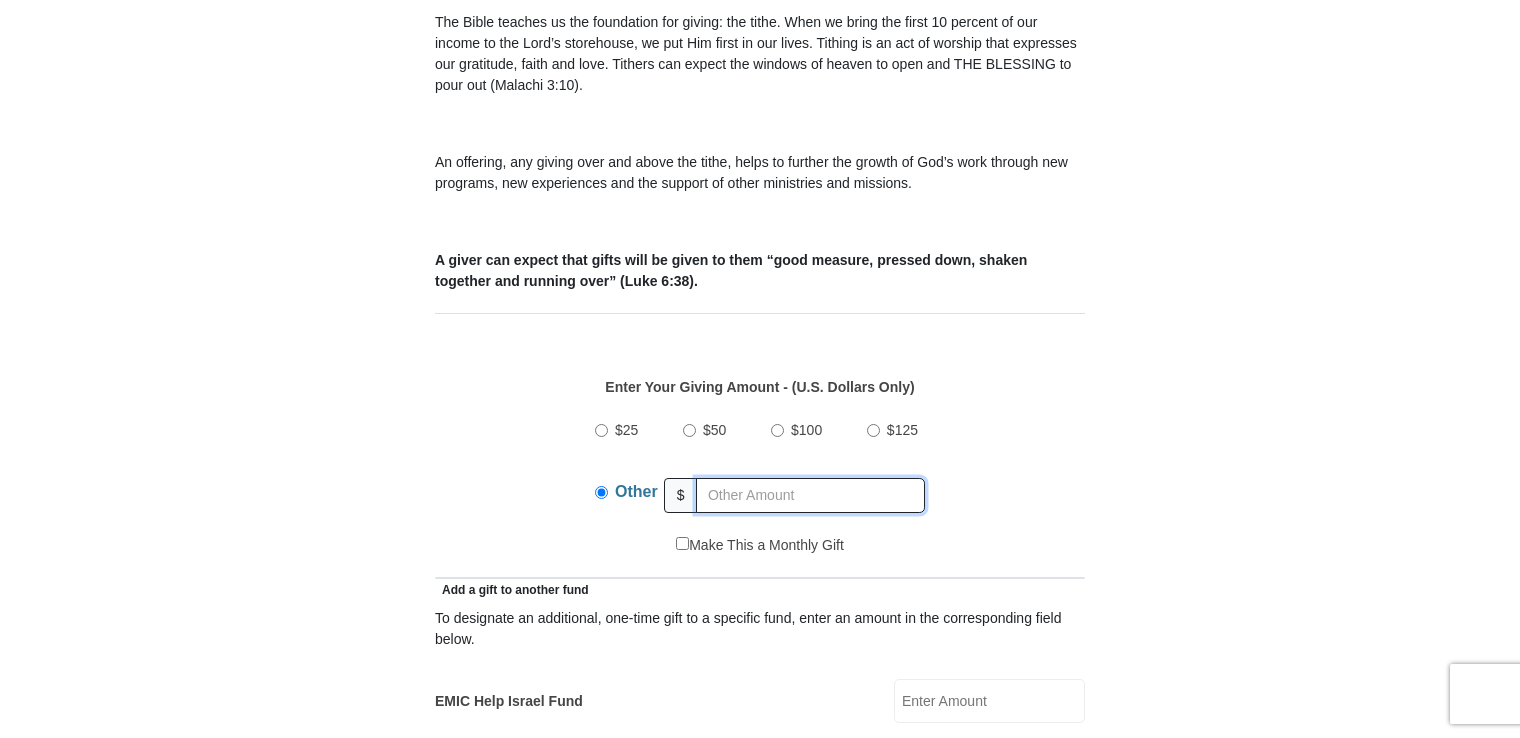click at bounding box center [810, 495] 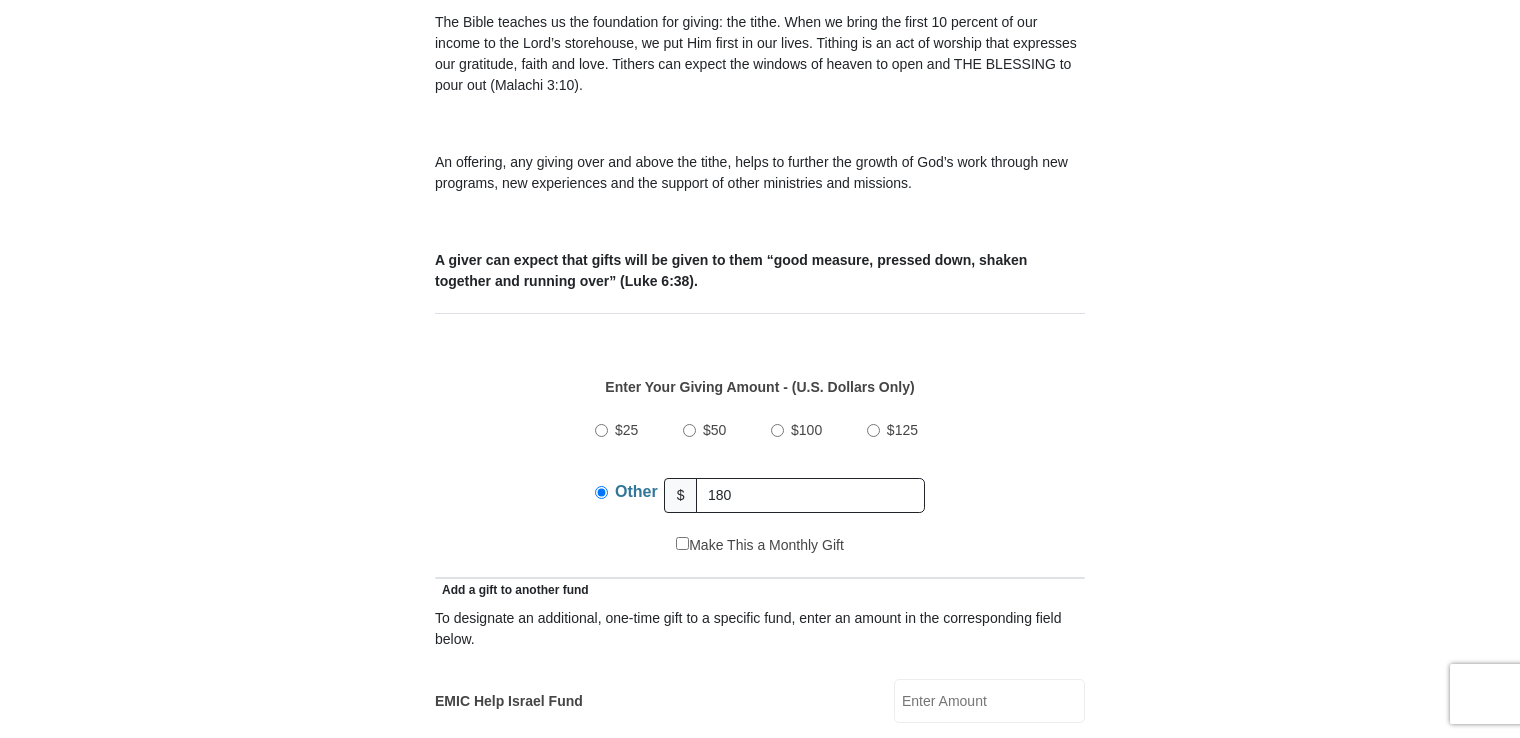 type on "[FIRST]" 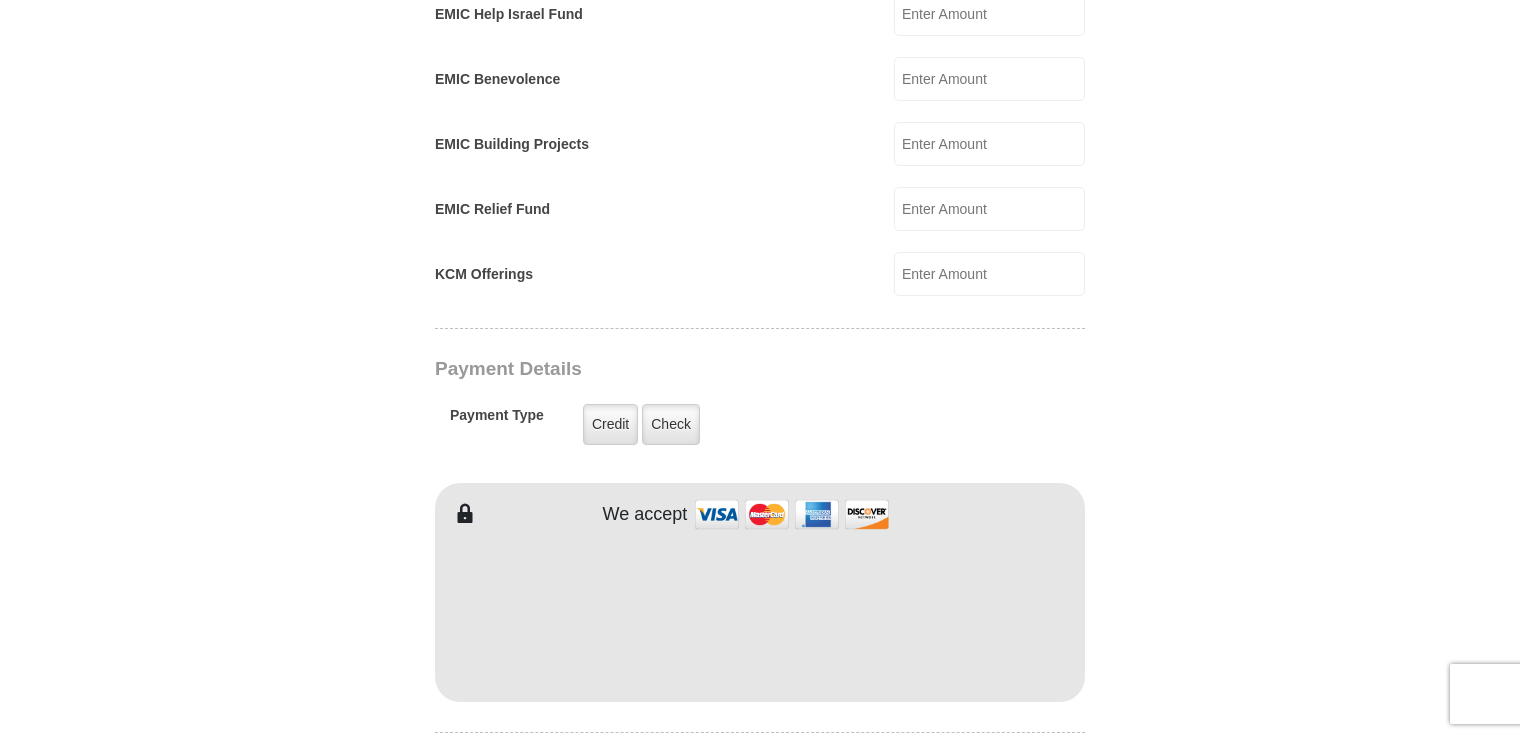 scroll, scrollTop: 1300, scrollLeft: 0, axis: vertical 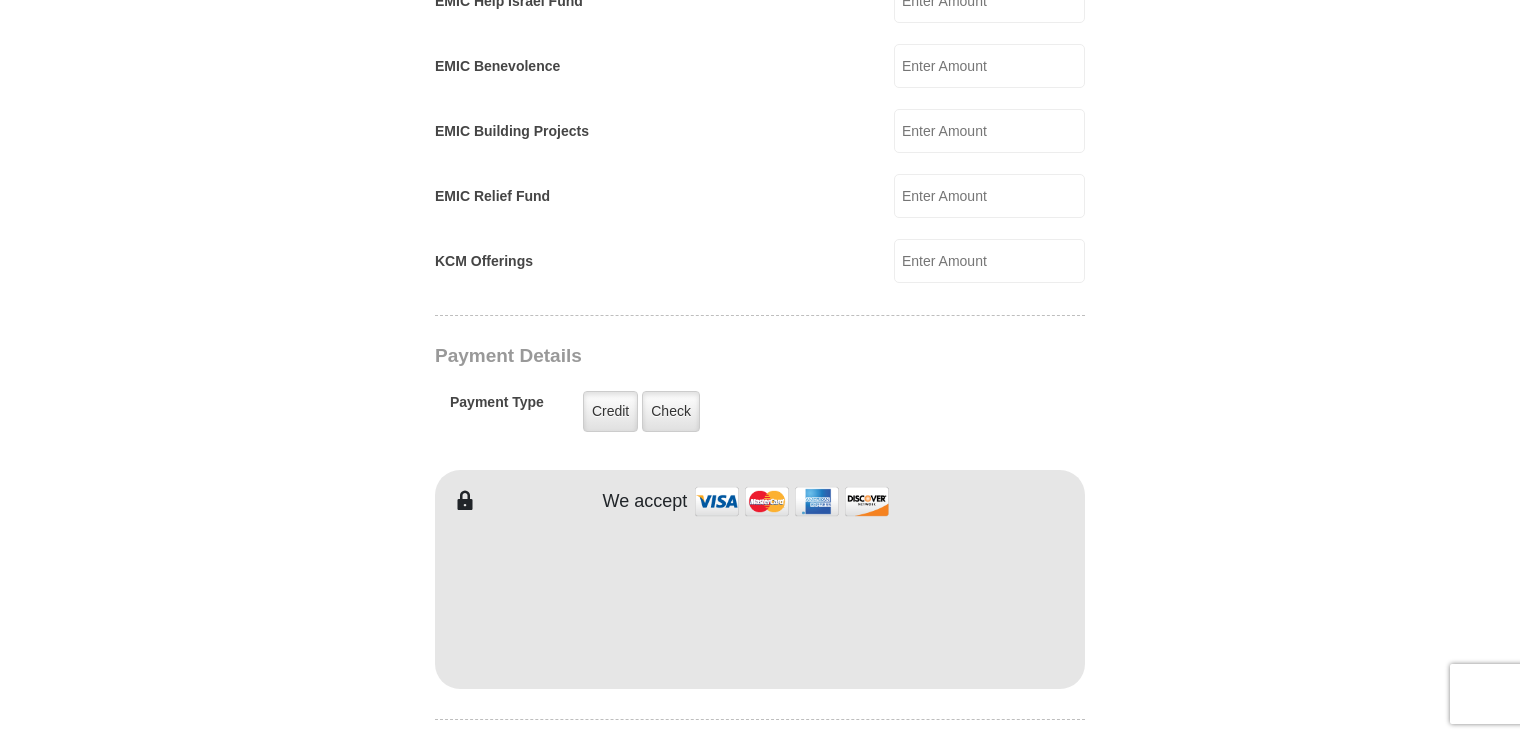 drag, startPoint x: 239, startPoint y: 466, endPoint x: 252, endPoint y: 465, distance: 13.038404 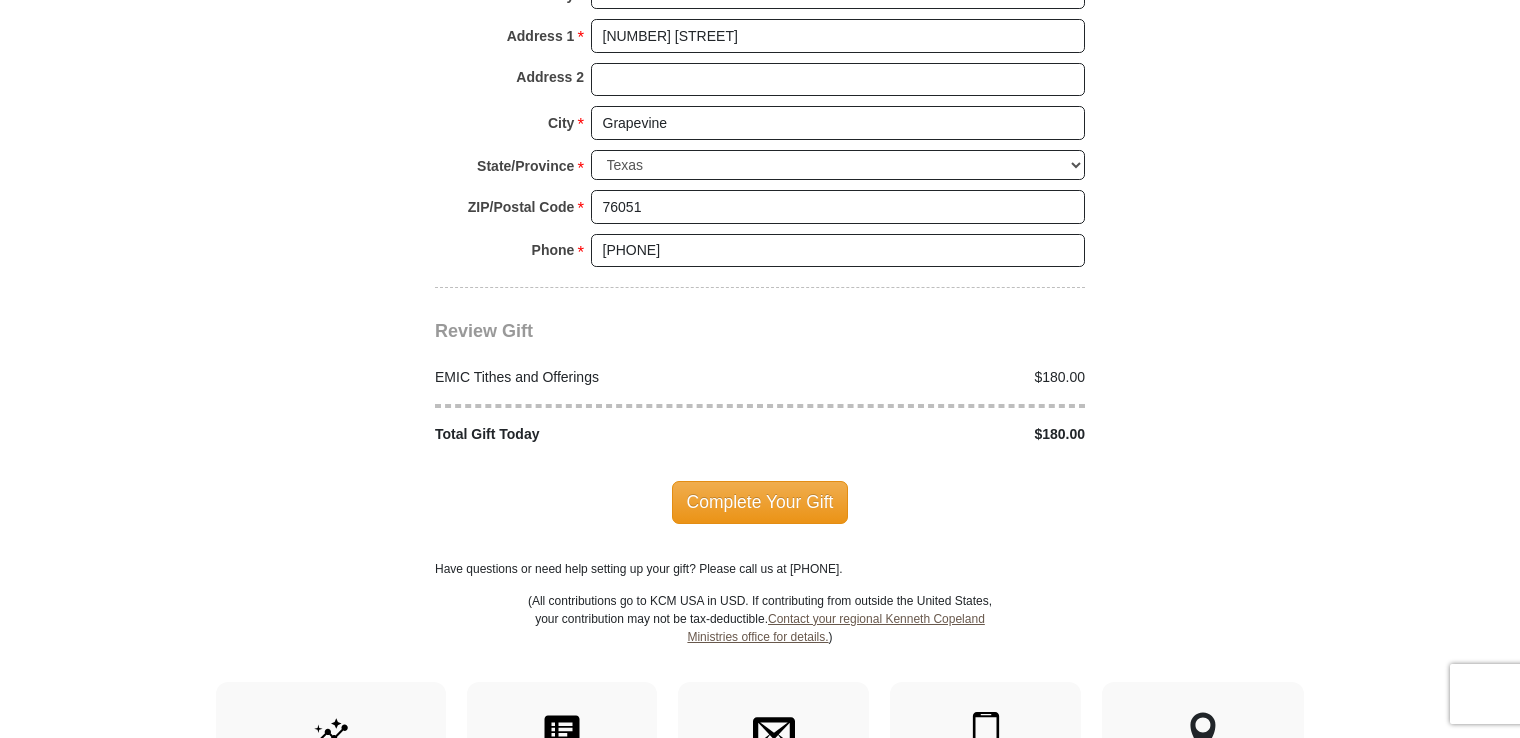 scroll, scrollTop: 2300, scrollLeft: 0, axis: vertical 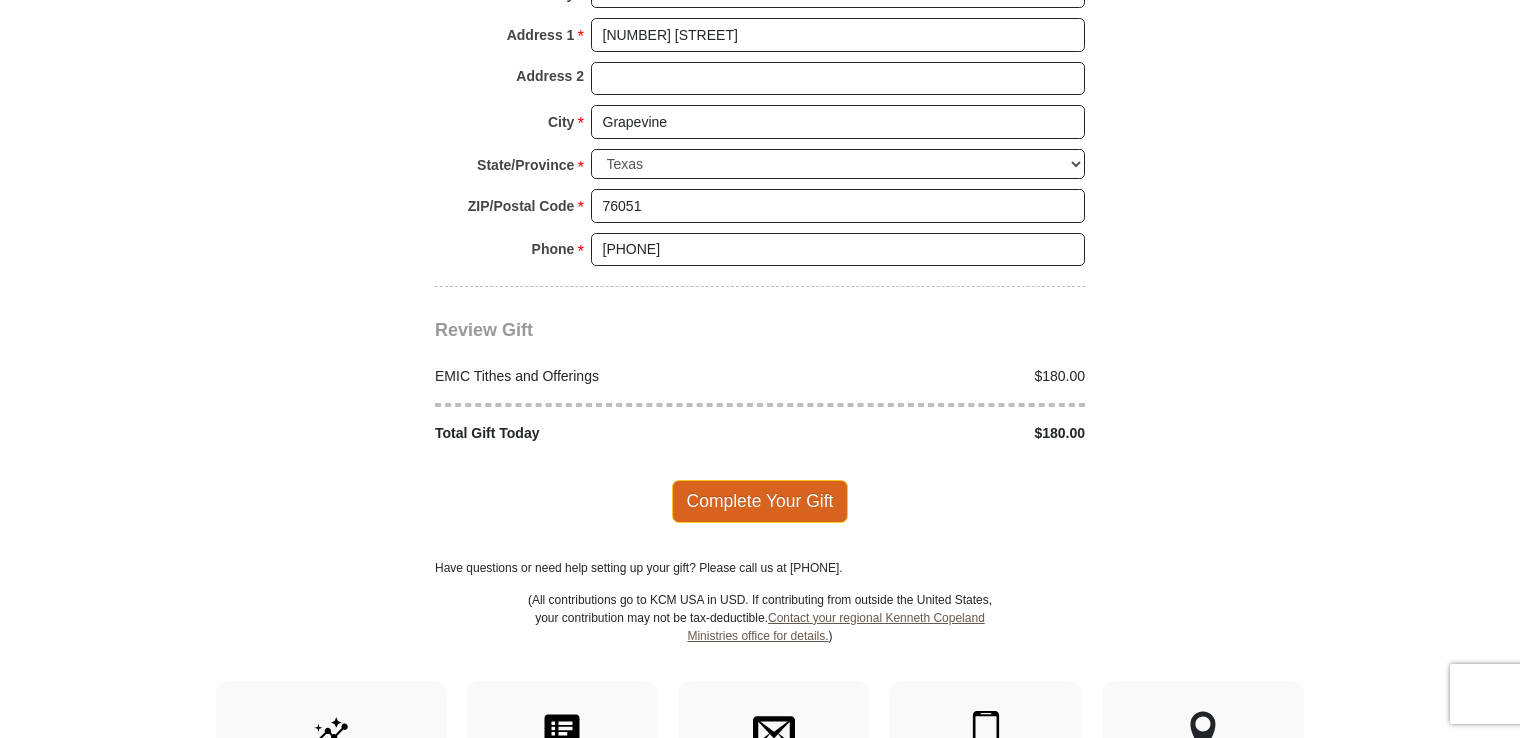 click on "Complete Your Gift" at bounding box center (760, 501) 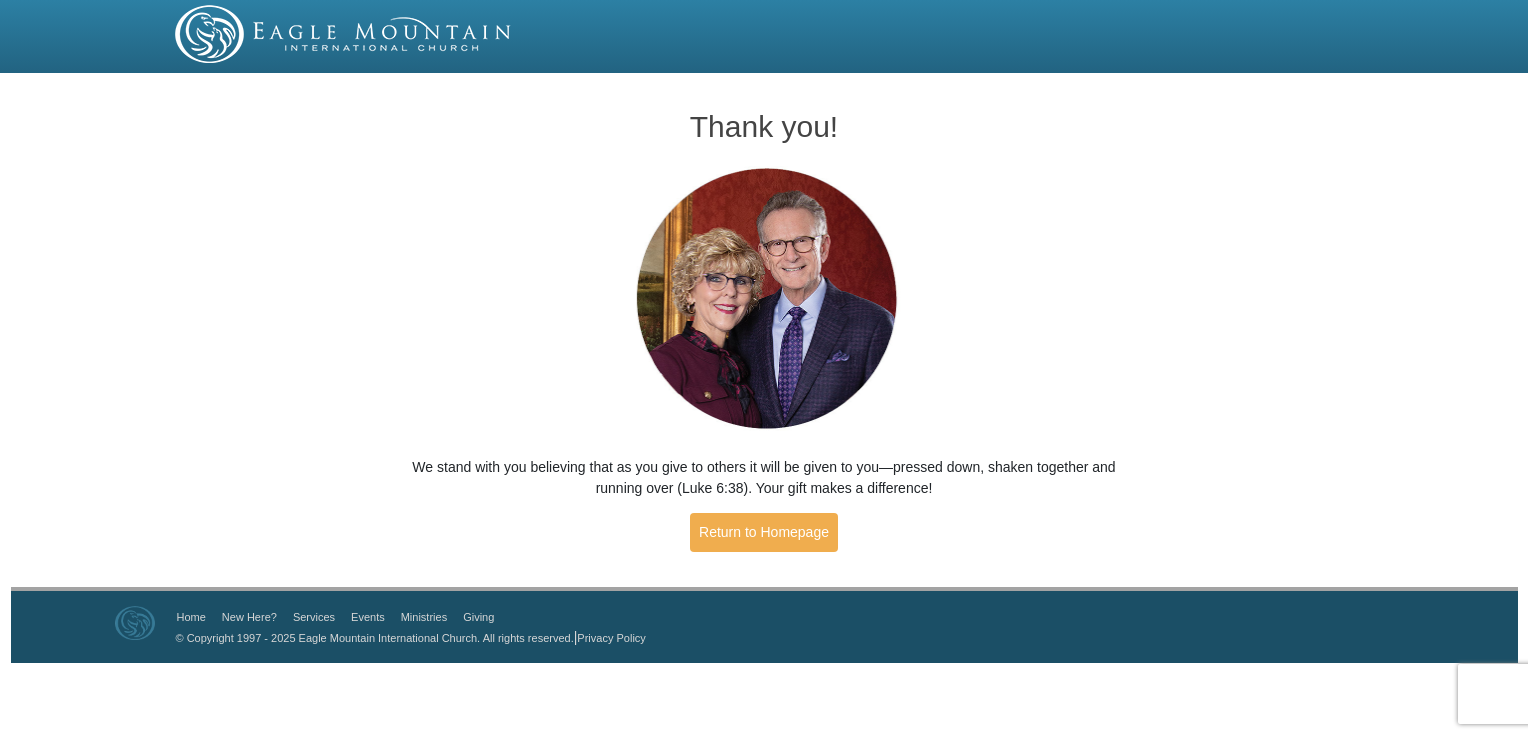 scroll, scrollTop: 0, scrollLeft: 0, axis: both 